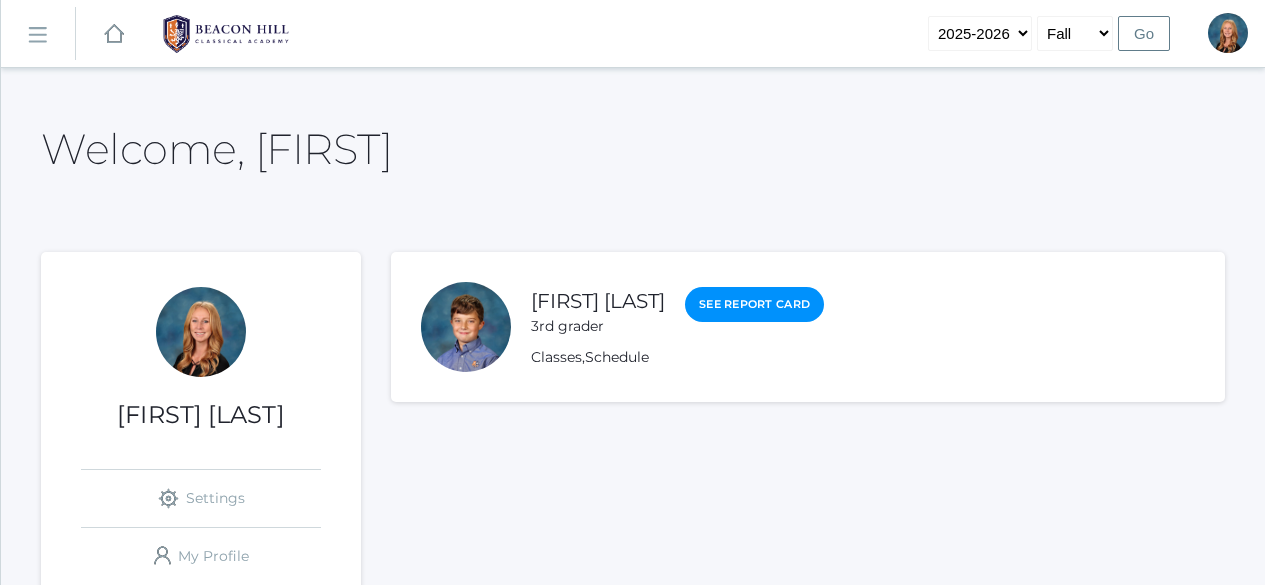 scroll, scrollTop: 0, scrollLeft: 0, axis: both 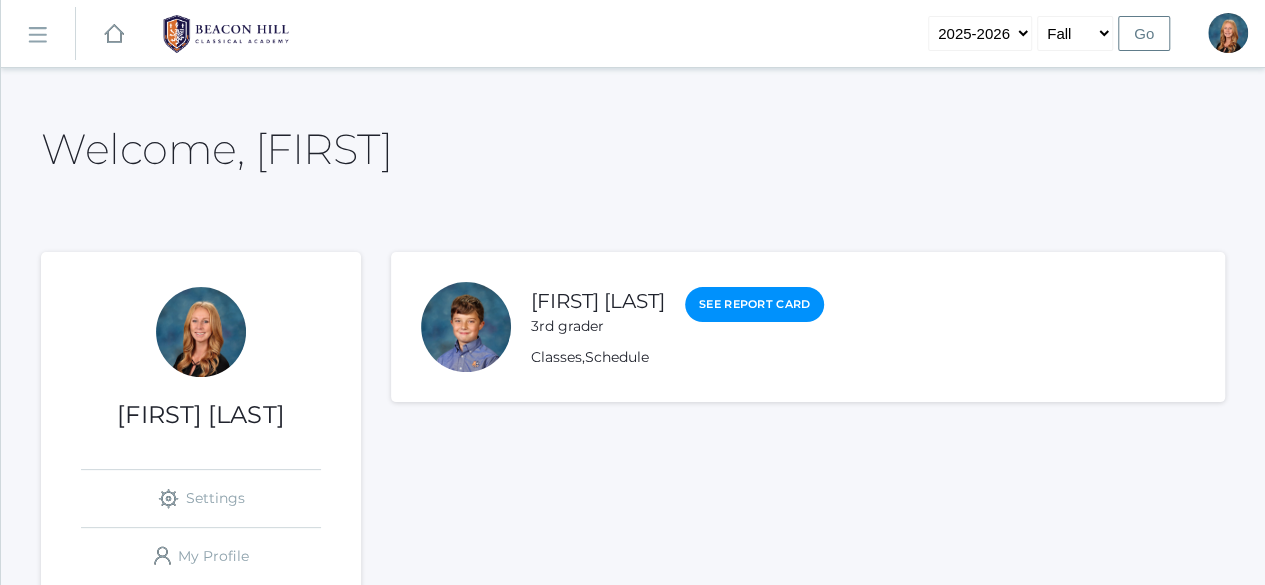 click 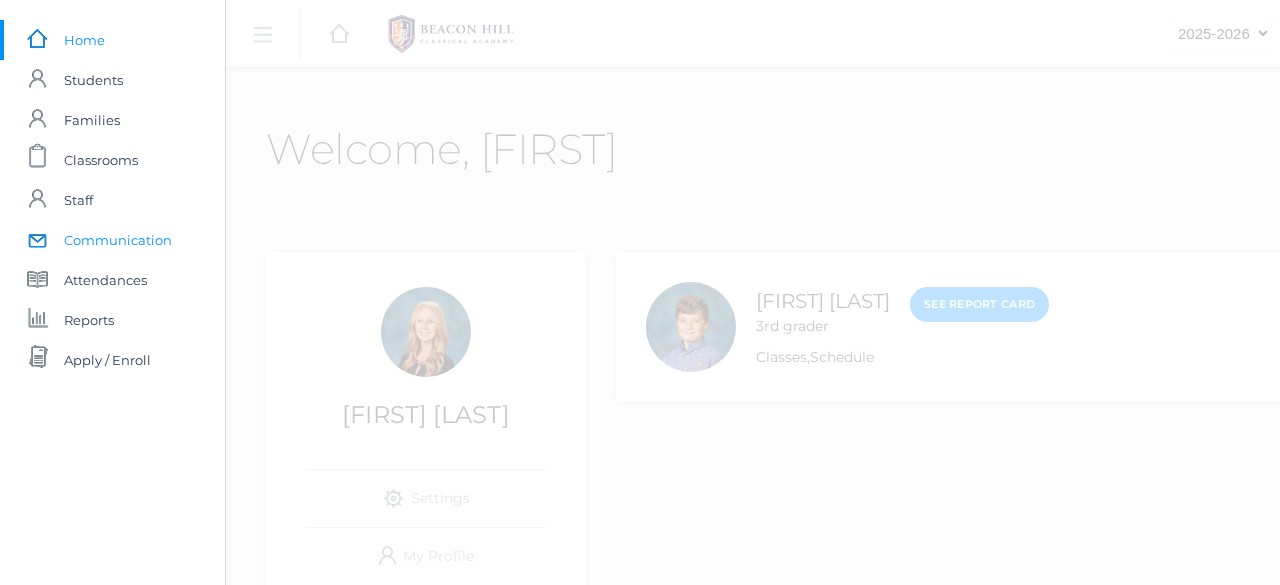 click on "Communication" at bounding box center (118, 240) 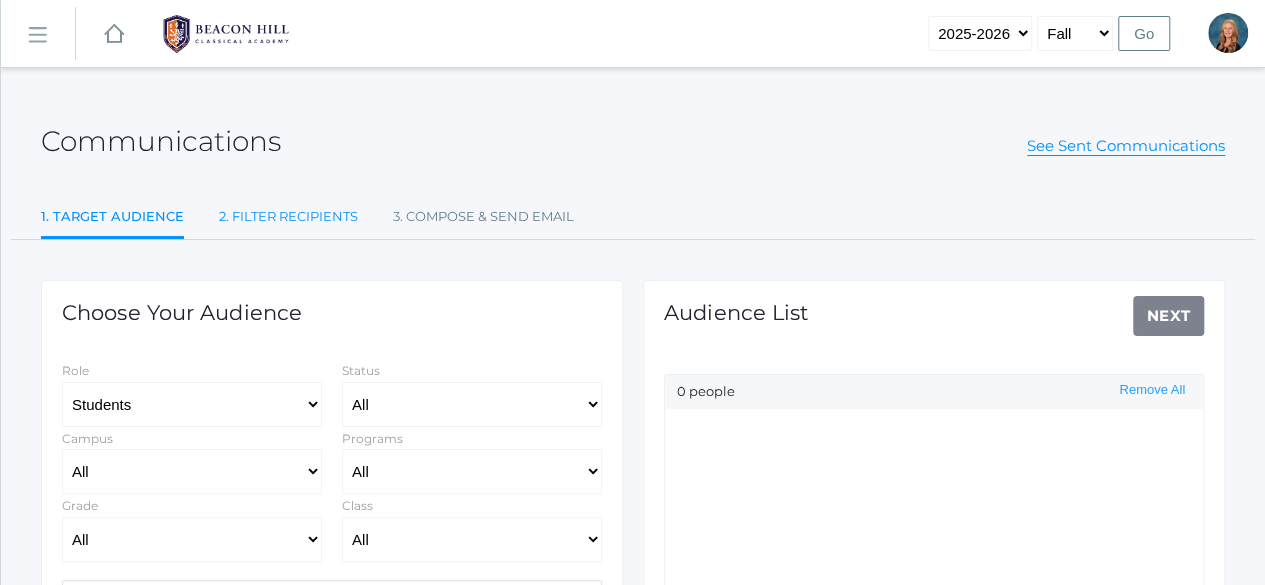 select on "Enrolled" 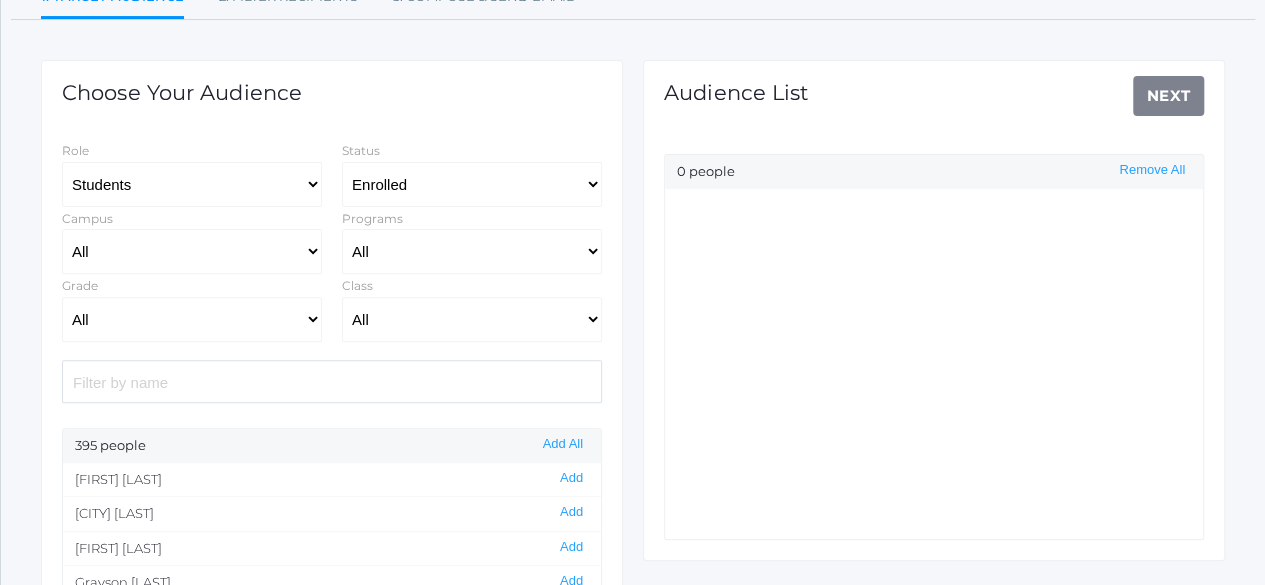 scroll, scrollTop: 238, scrollLeft: 0, axis: vertical 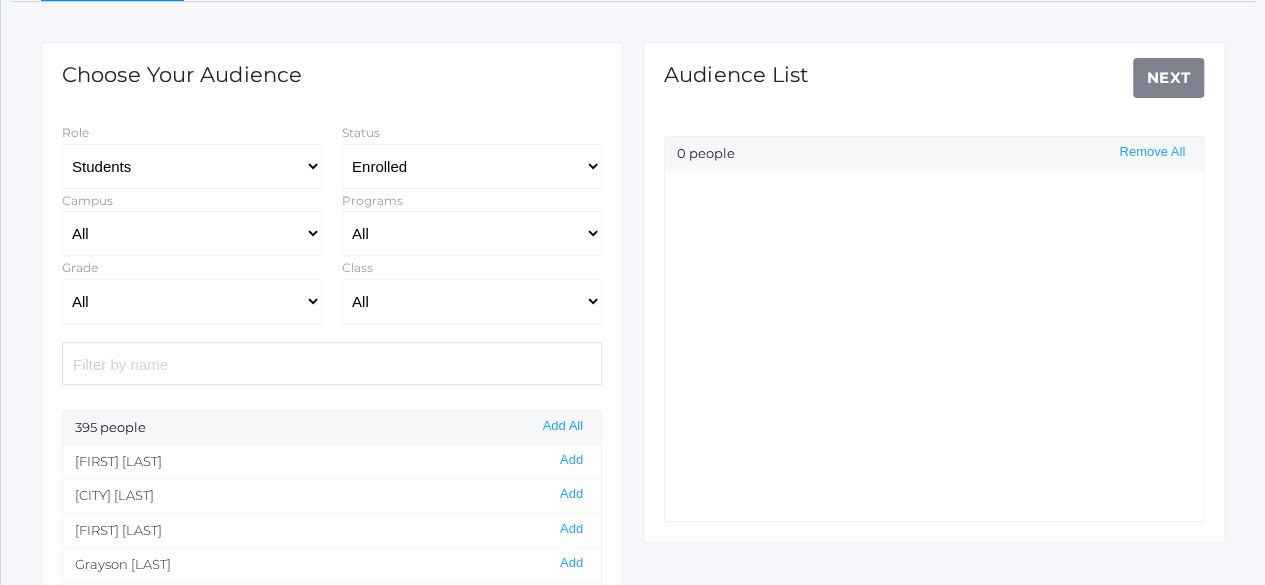 click 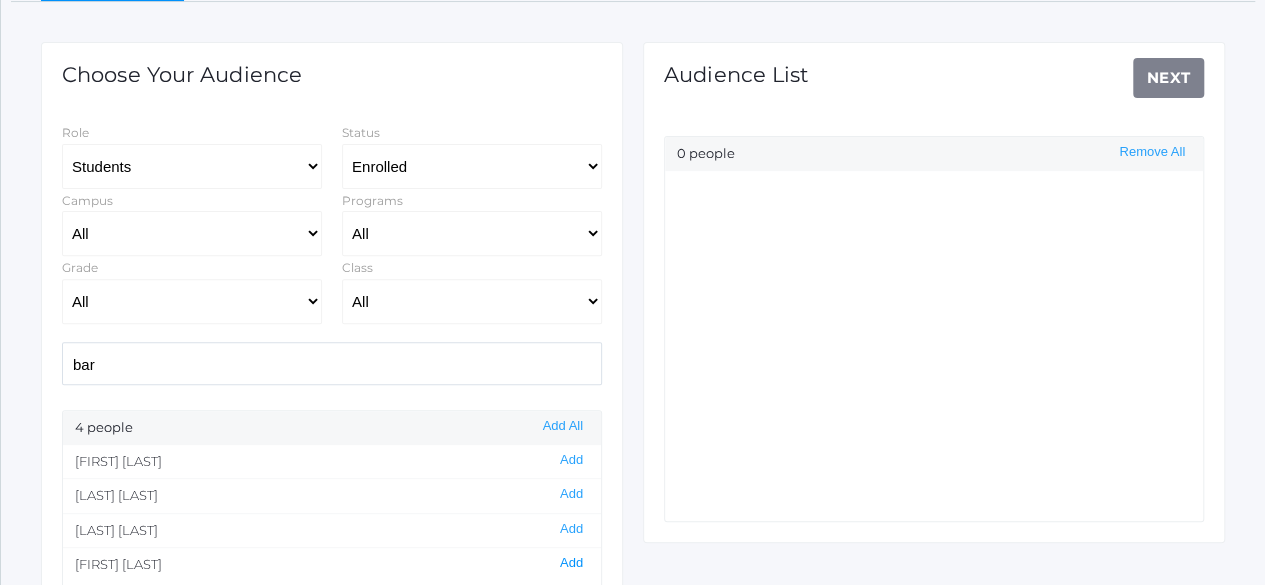 click on "Add" 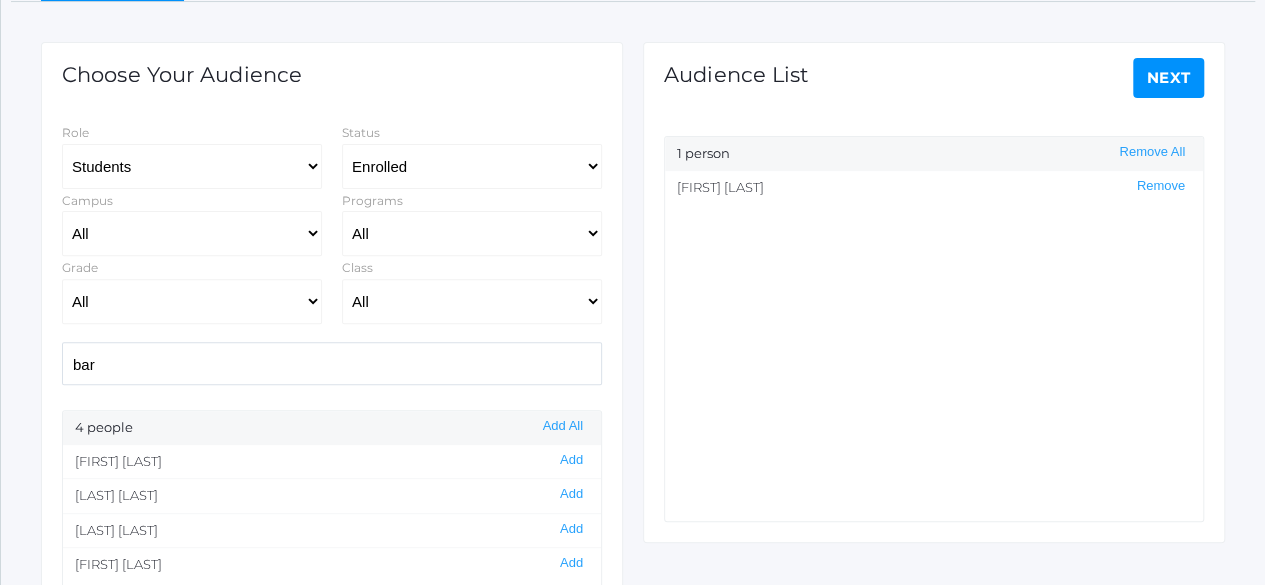 click on "bar" 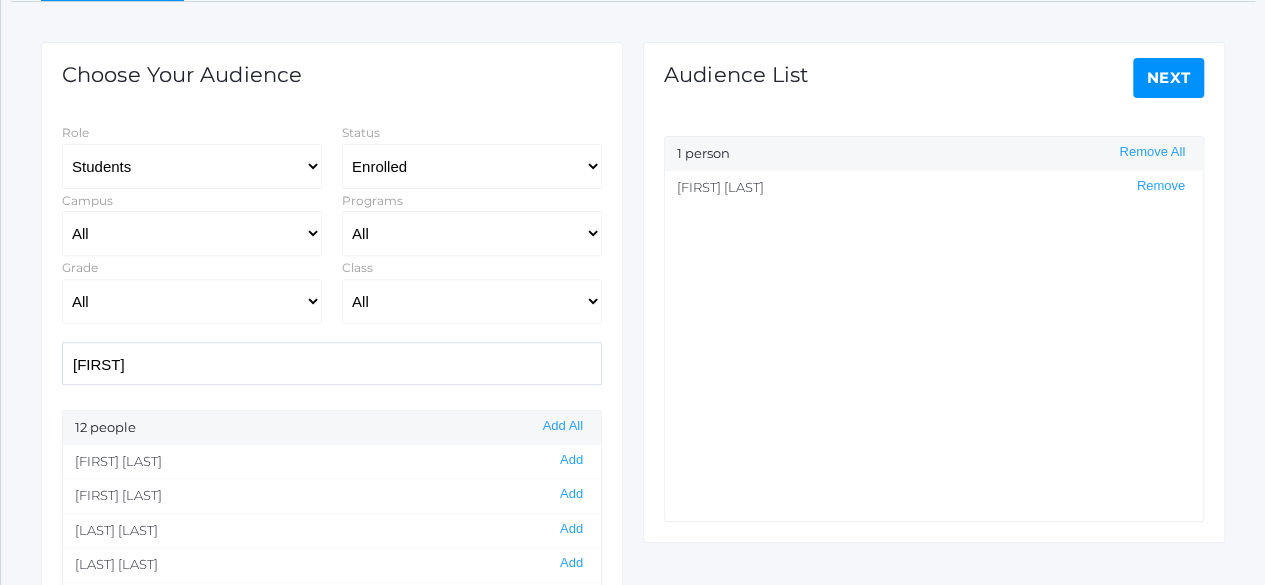 scroll, scrollTop: 59, scrollLeft: 0, axis: vertical 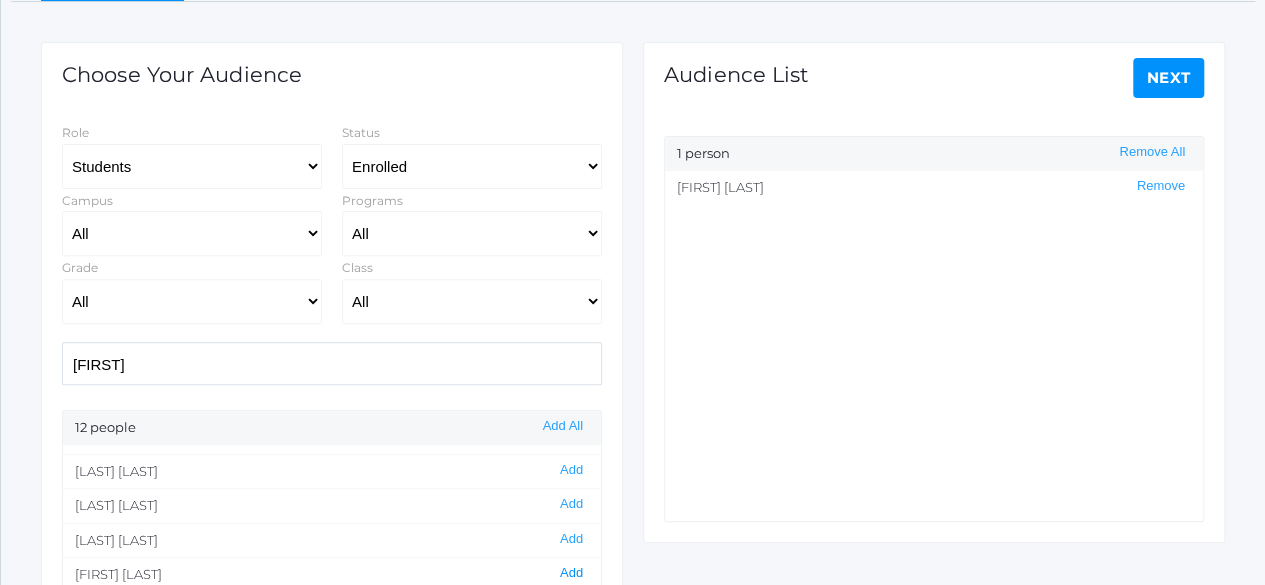 click on "Add" 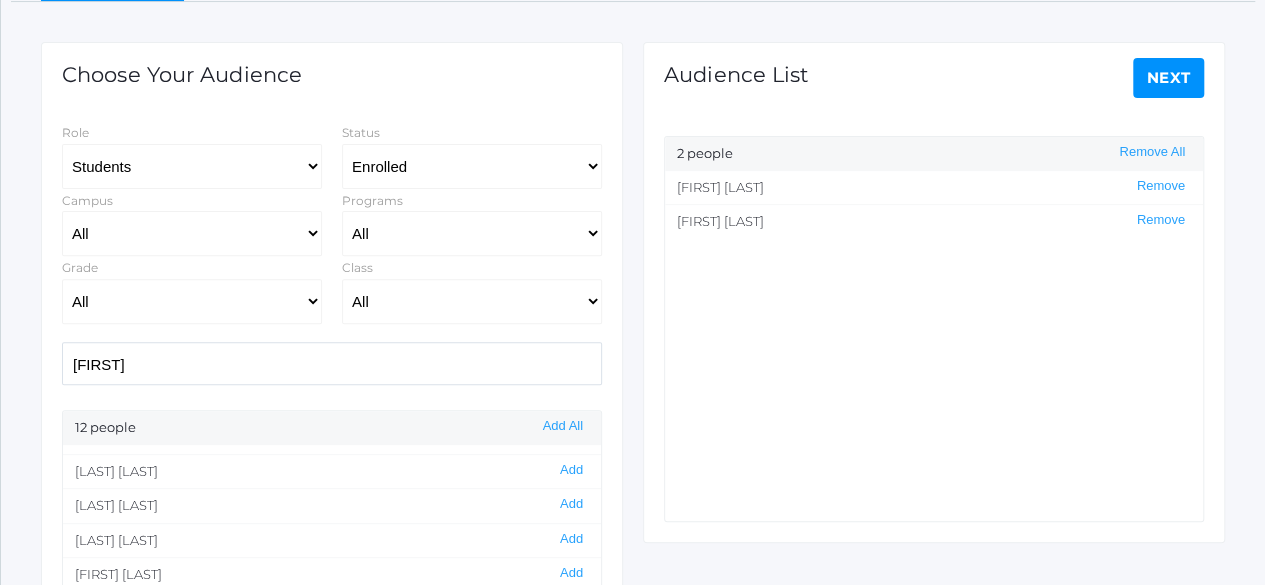click on "[FIRST]" 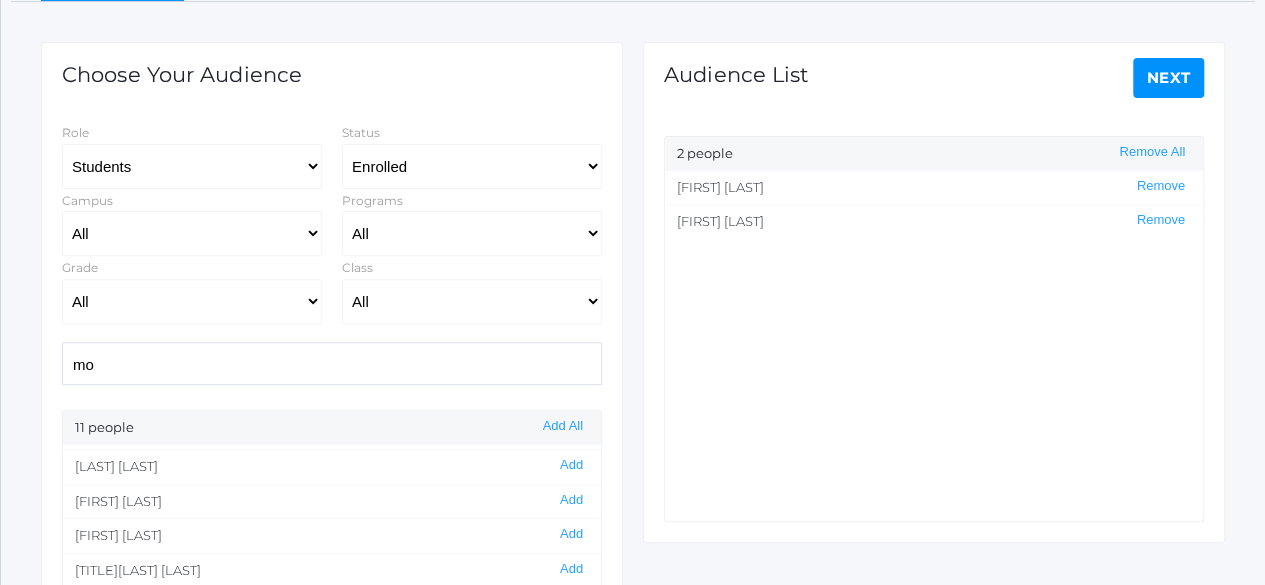 scroll, scrollTop: 0, scrollLeft: 0, axis: both 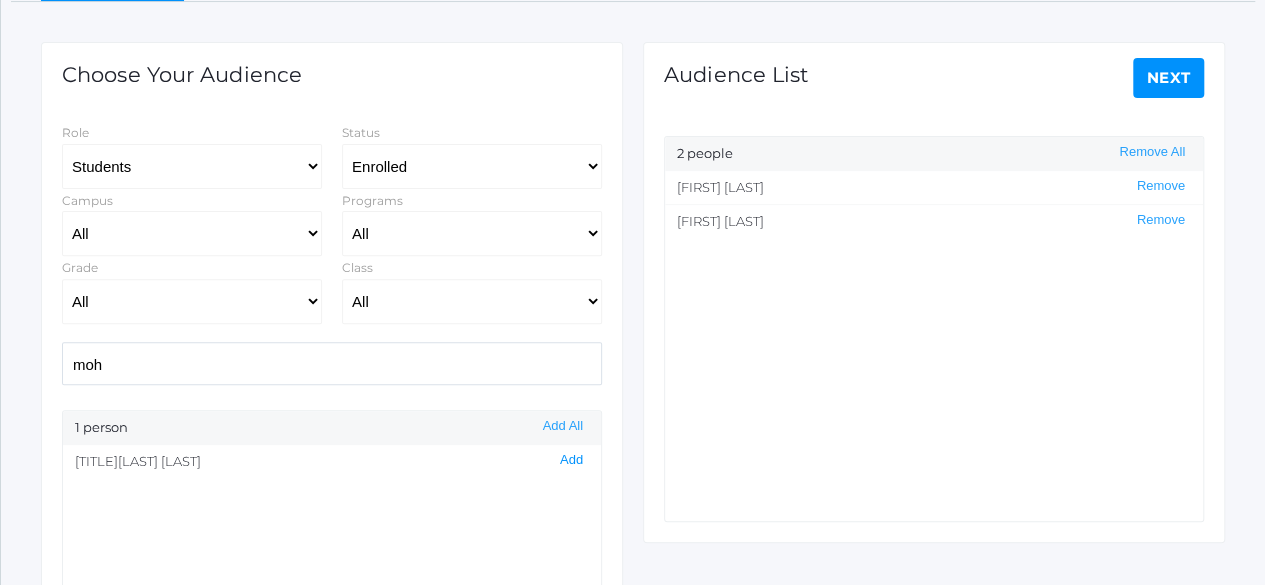 type on "moh" 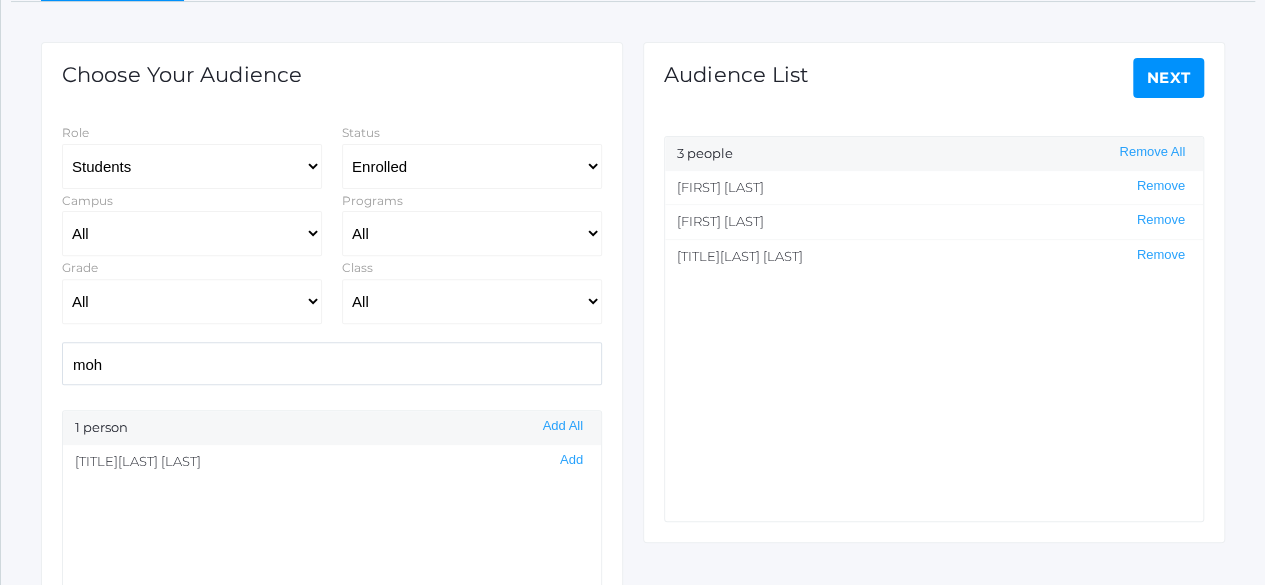 click on "moh" 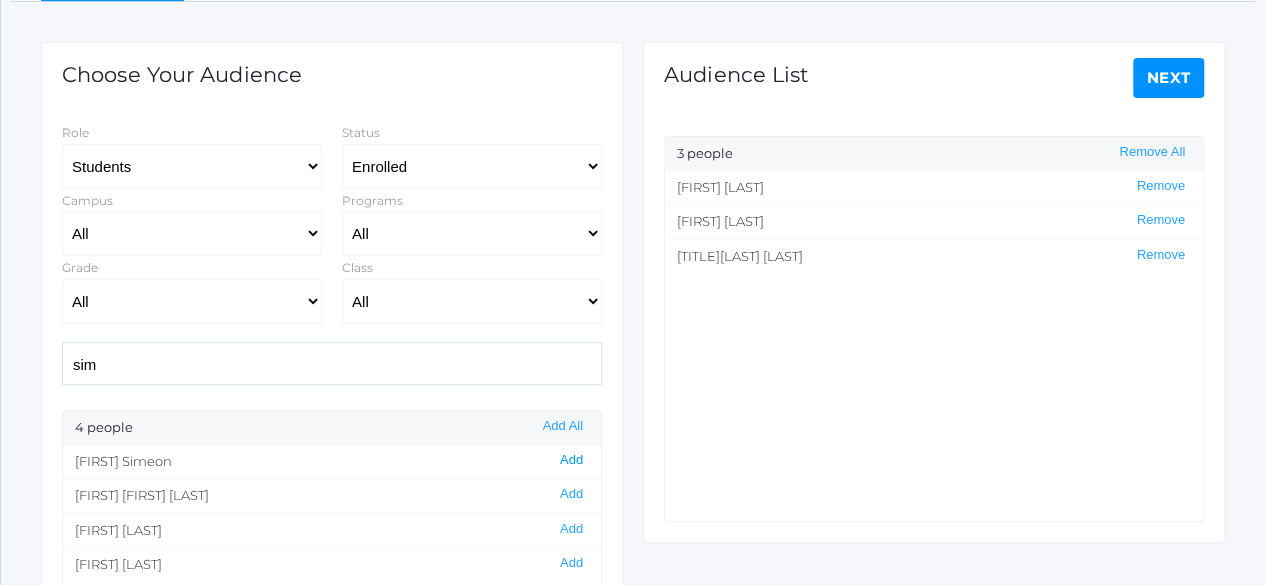click on "Add" 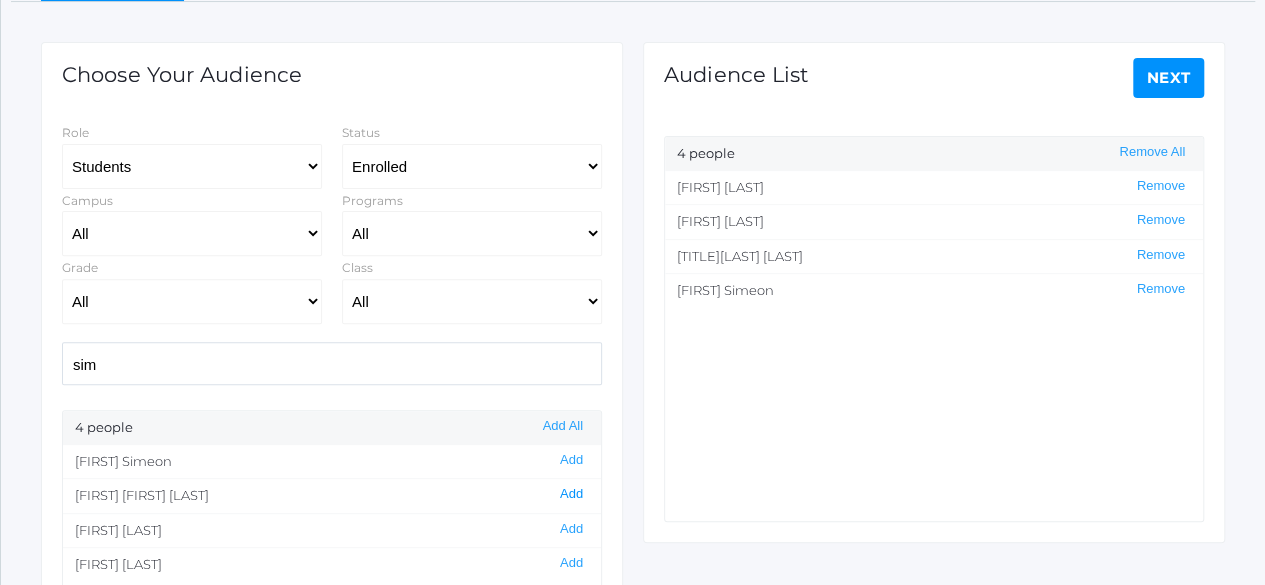 click on "Add" 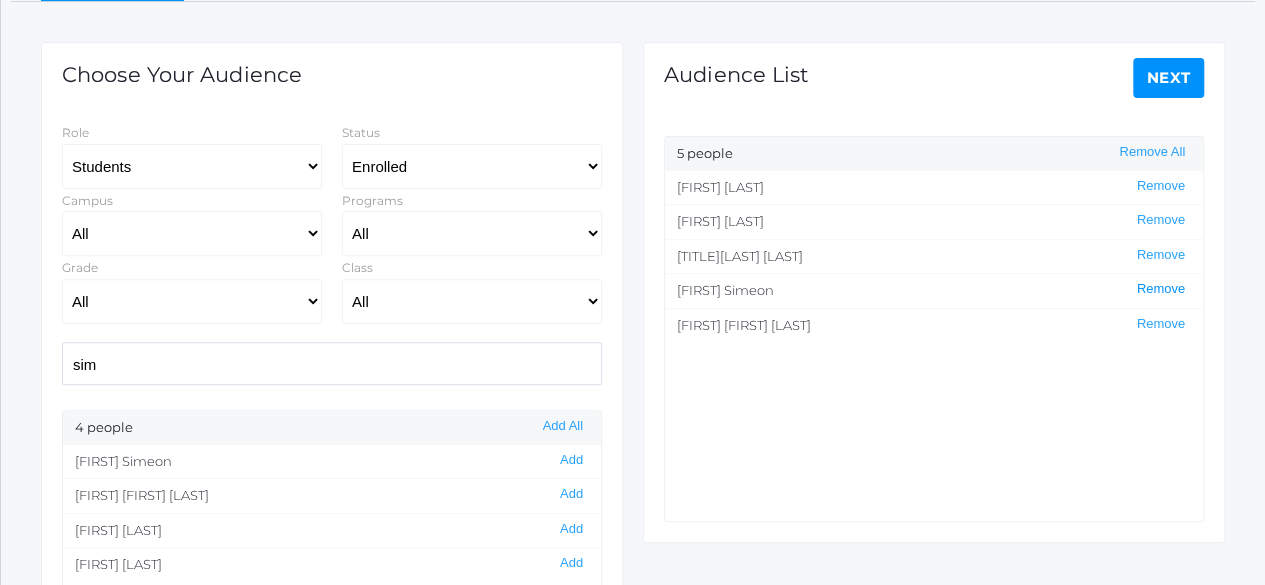 click on "Remove" 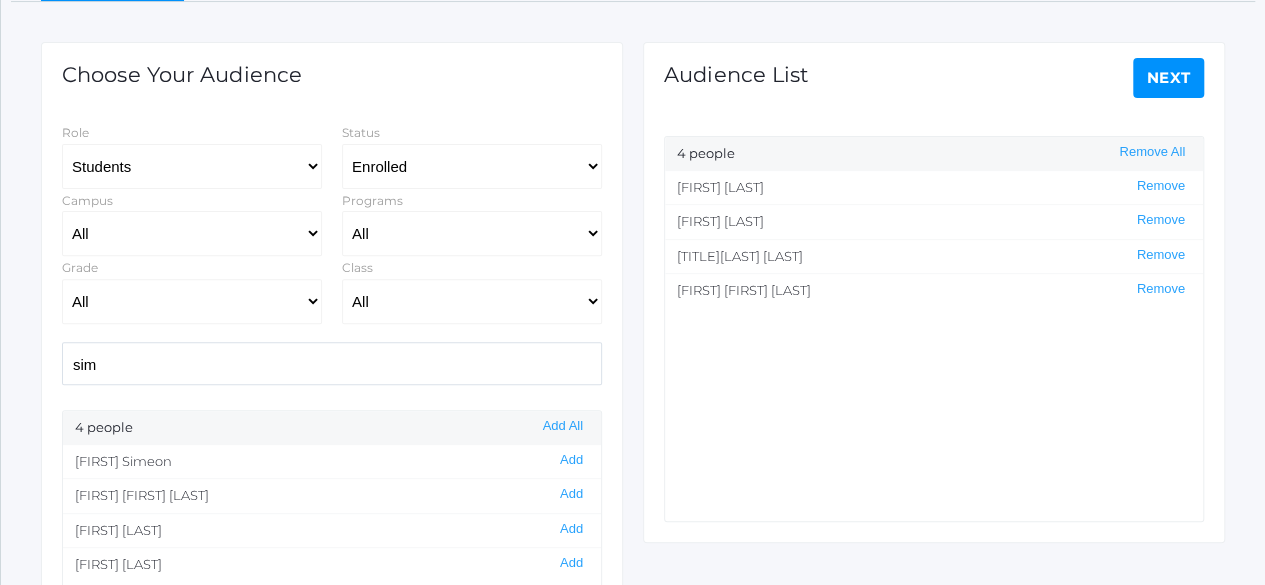 click on "sim" 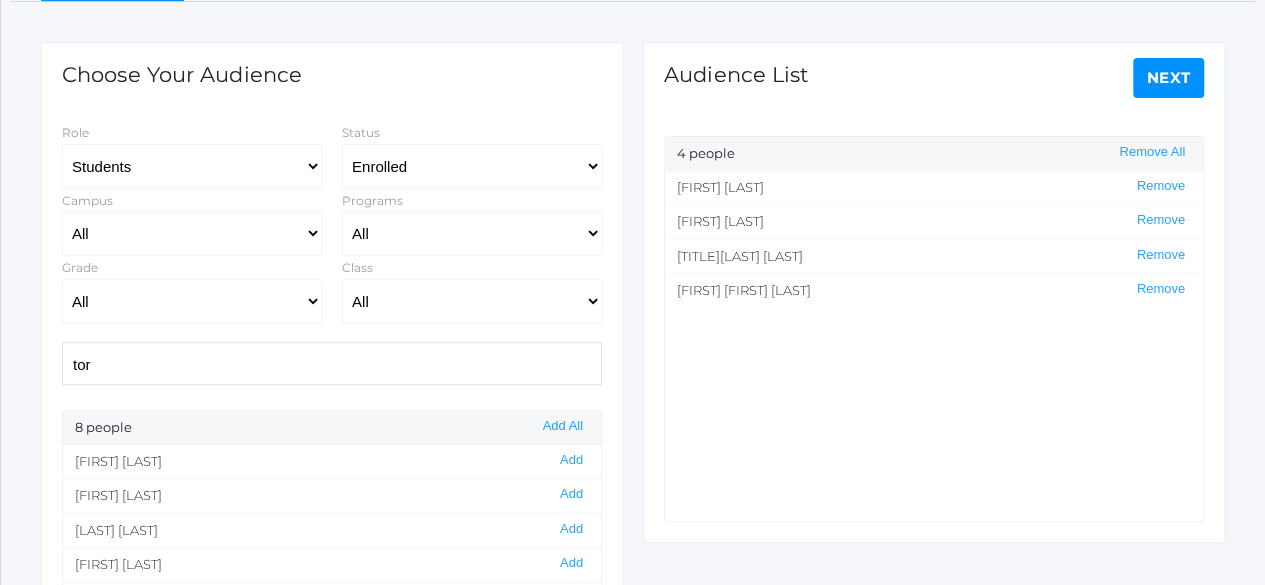 scroll, scrollTop: 0, scrollLeft: 0, axis: both 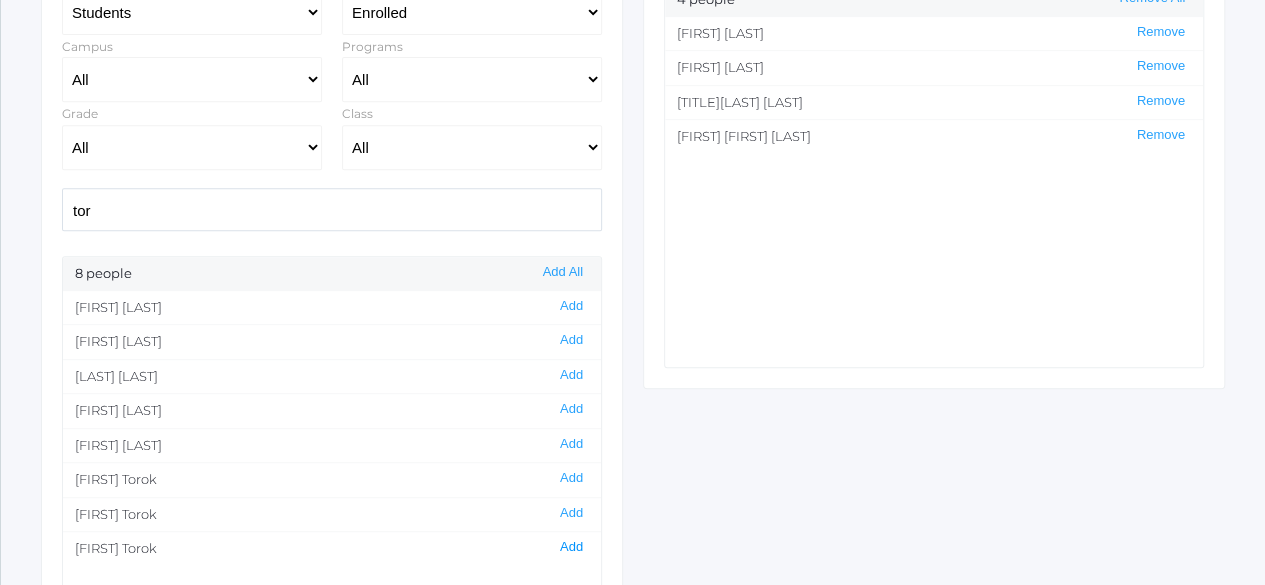 click on "Add" 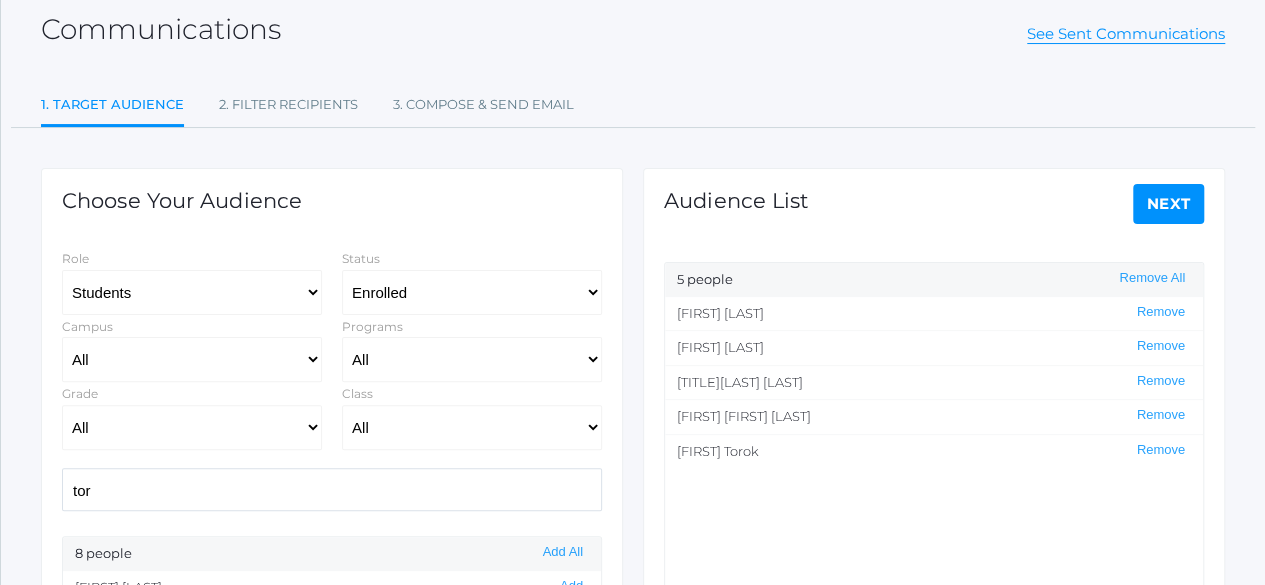 scroll, scrollTop: 104, scrollLeft: 0, axis: vertical 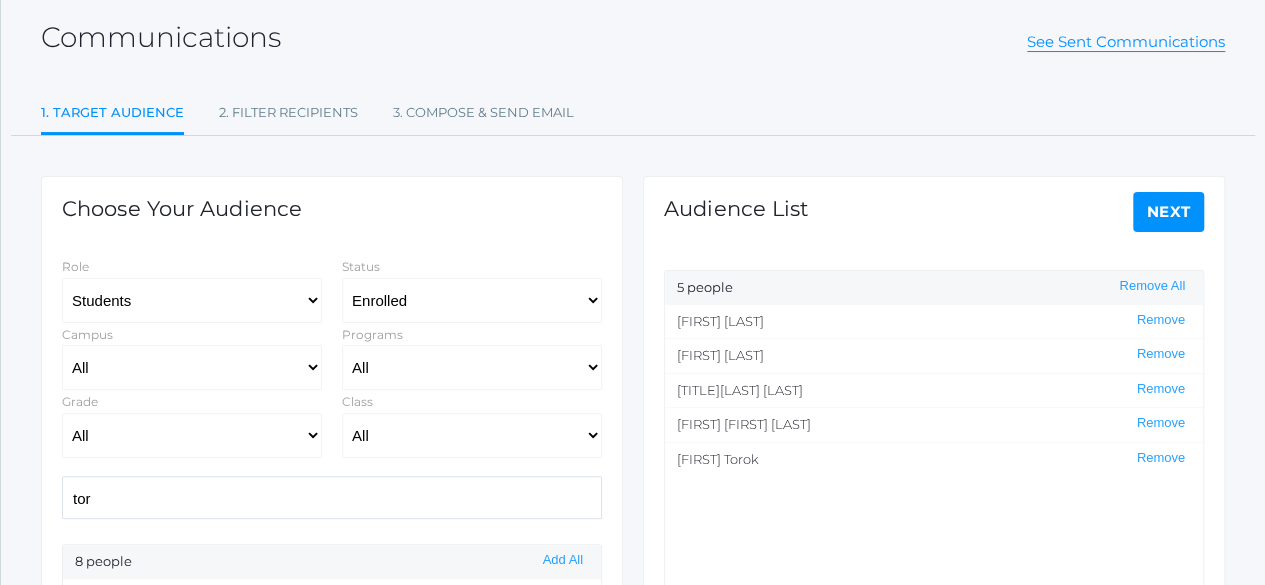 click on "tor" 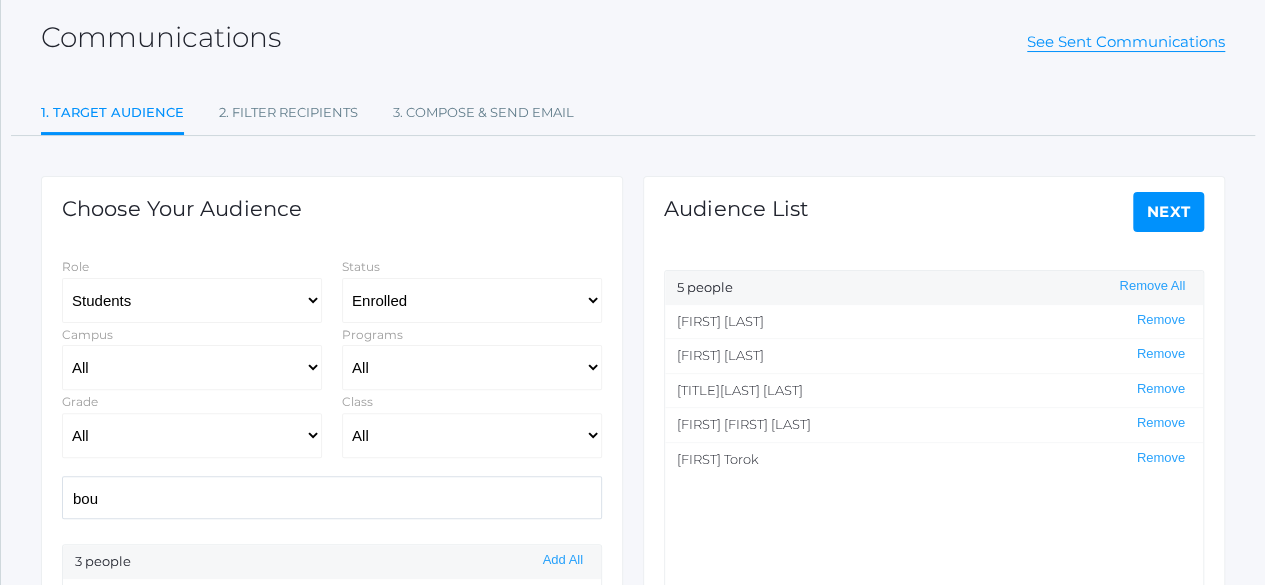 scroll, scrollTop: 0, scrollLeft: 0, axis: both 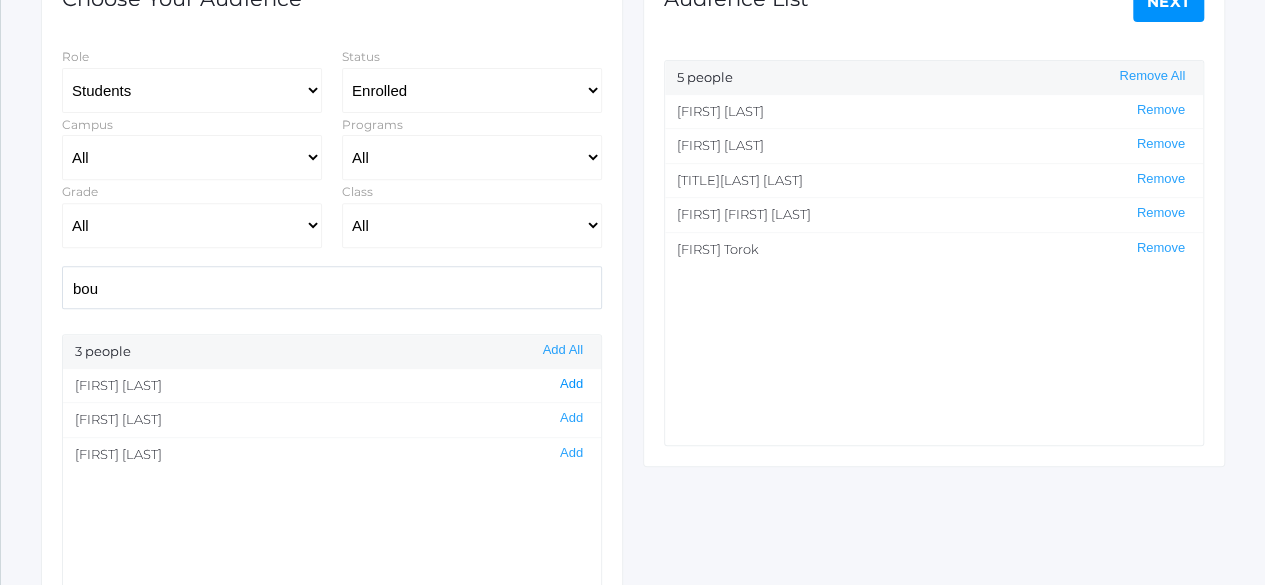 click on "Add" 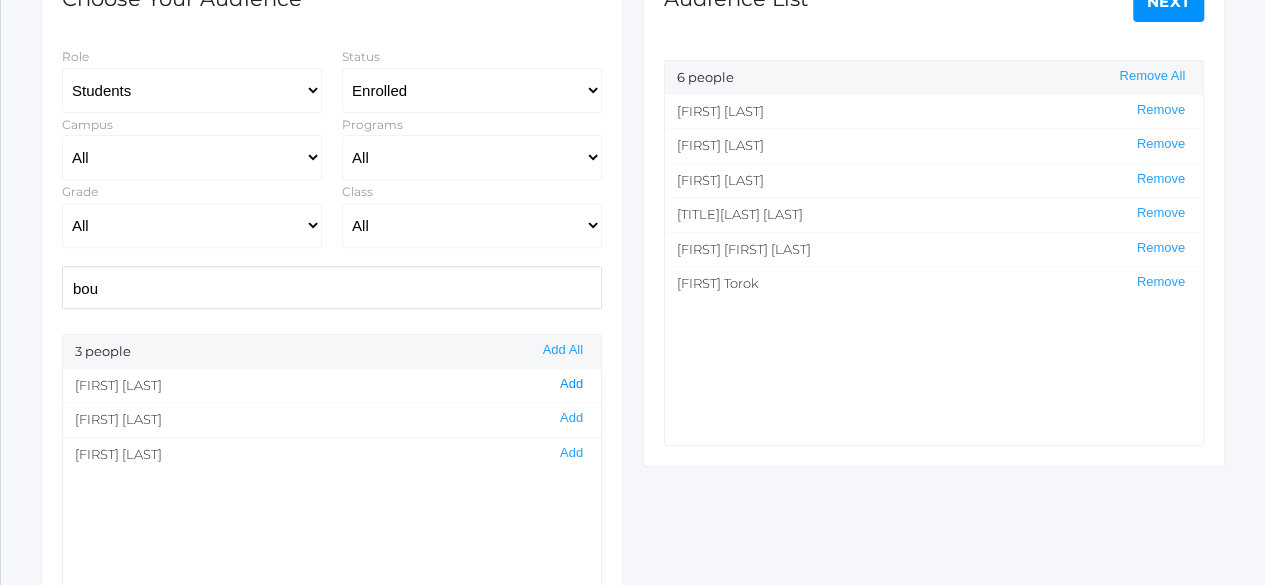 click on "Add" 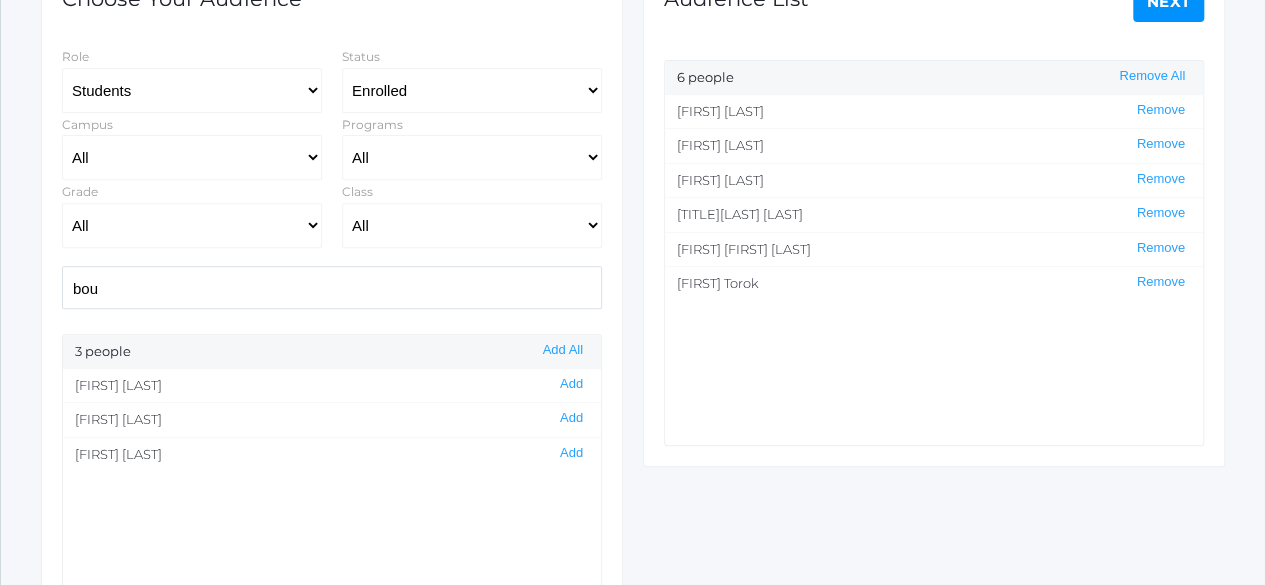click on "bou" 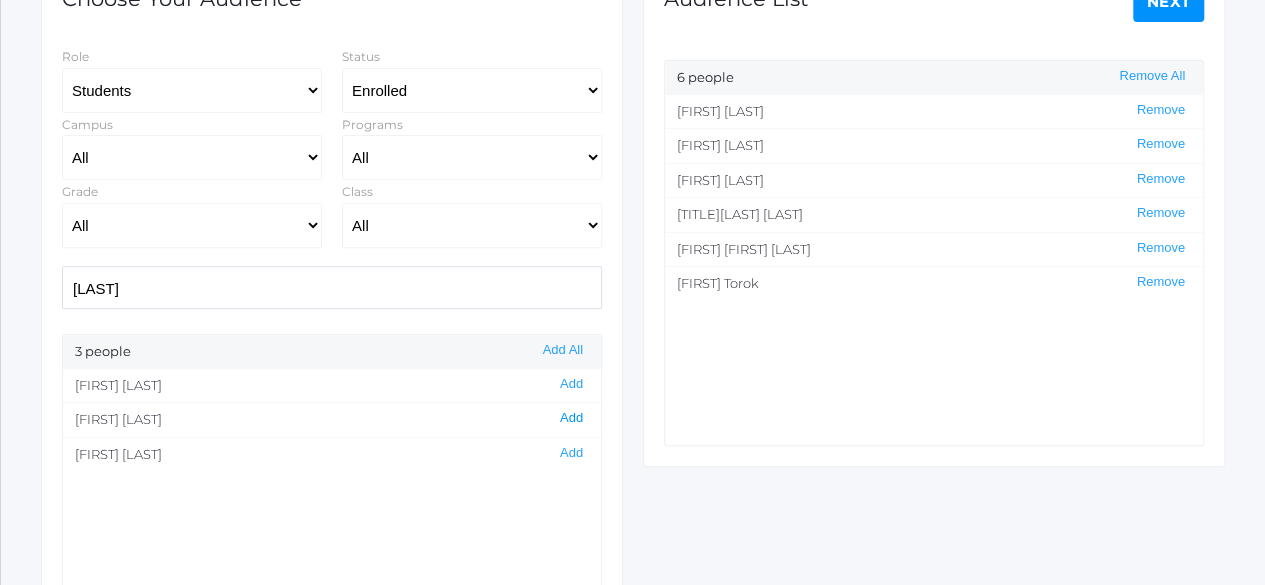 click on "Add" 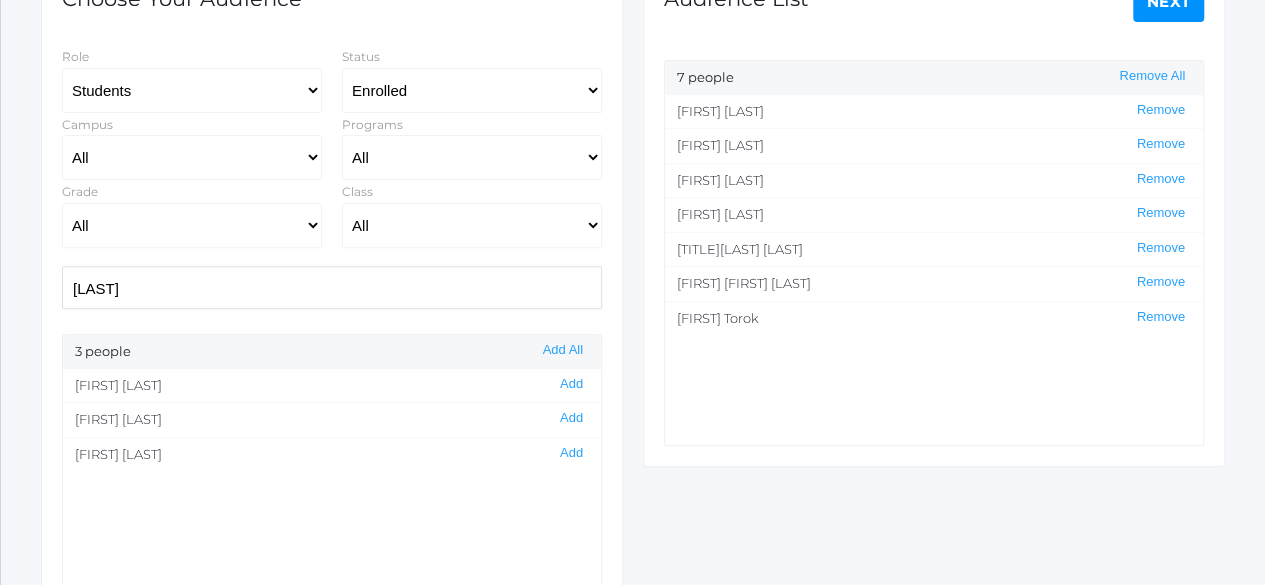 click on "[LAST]" 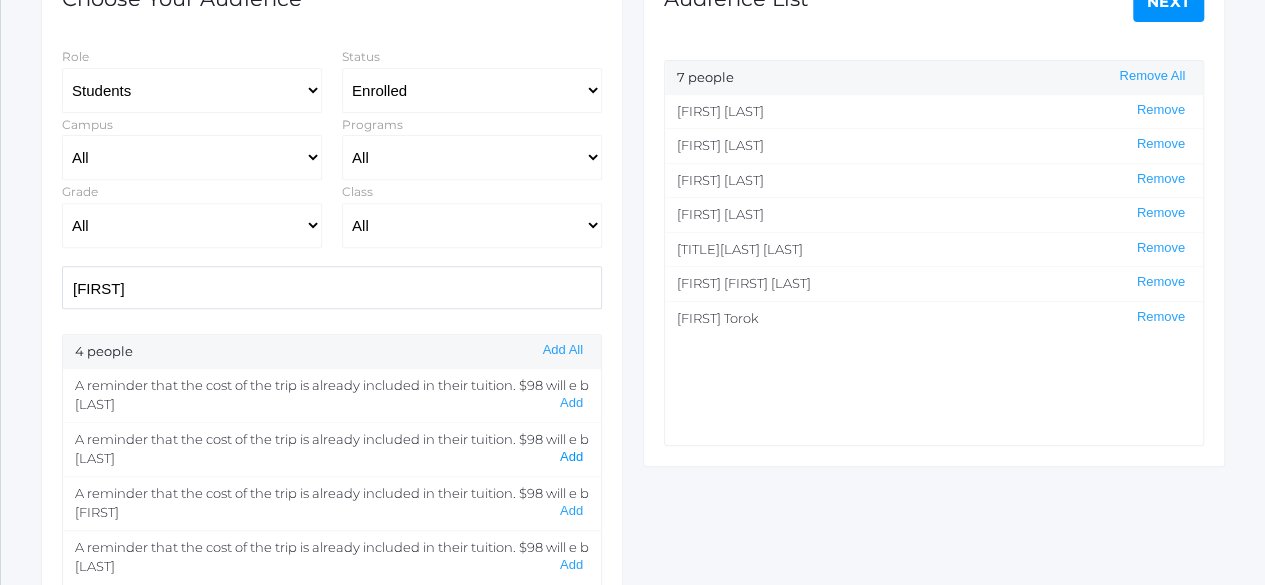 click on "Add" 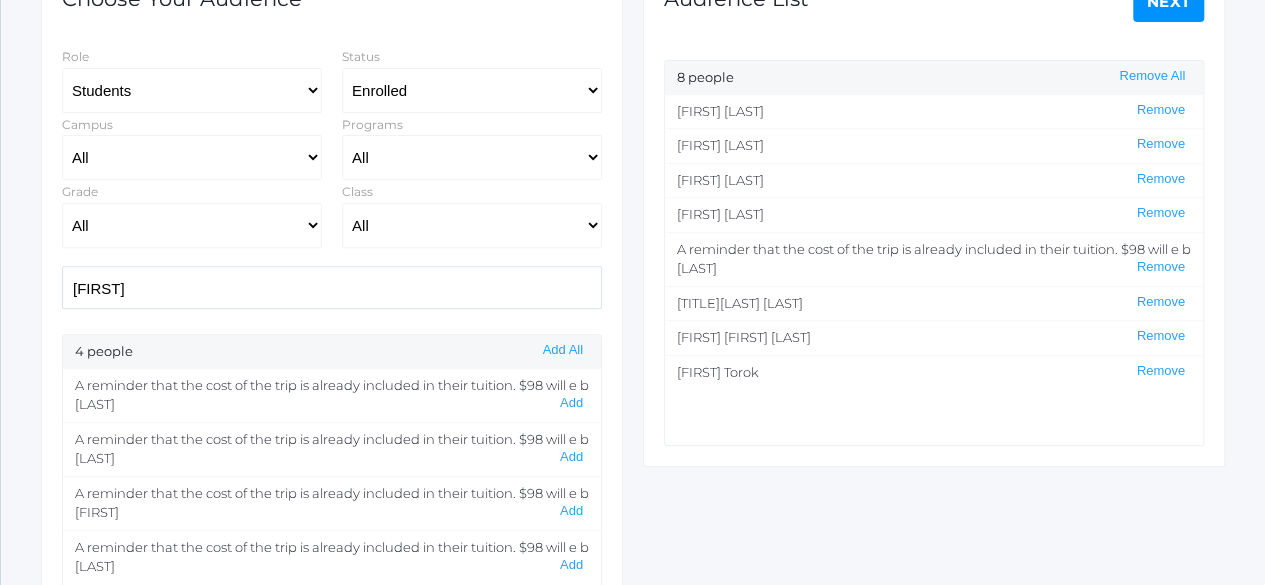 click on "[FIRST]" 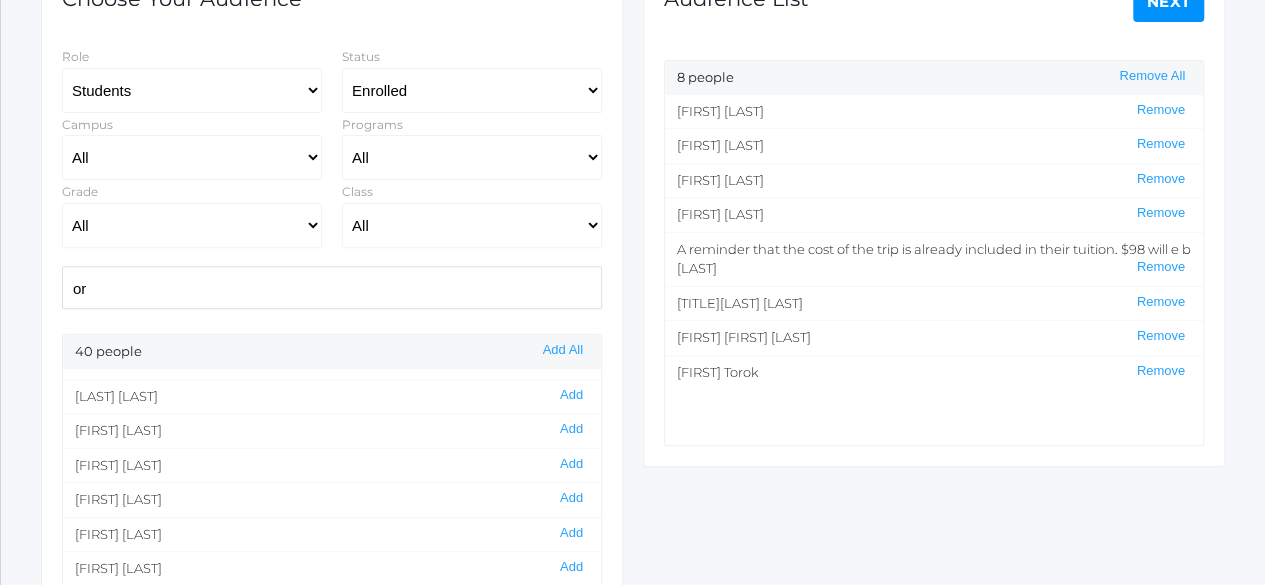 scroll, scrollTop: 0, scrollLeft: 0, axis: both 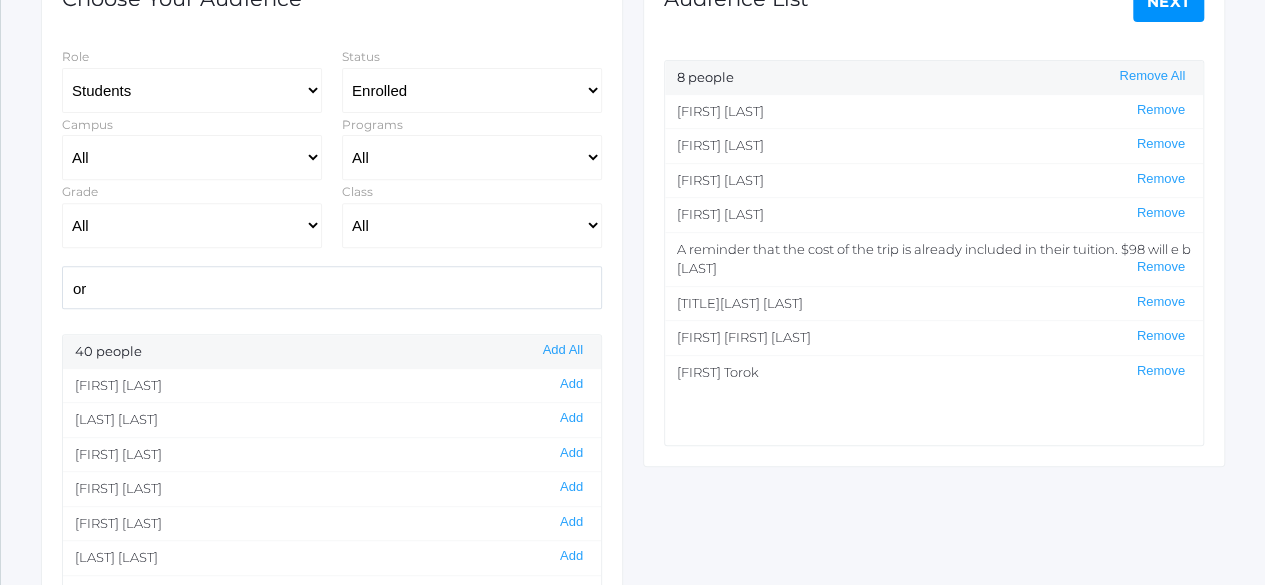 type on "o" 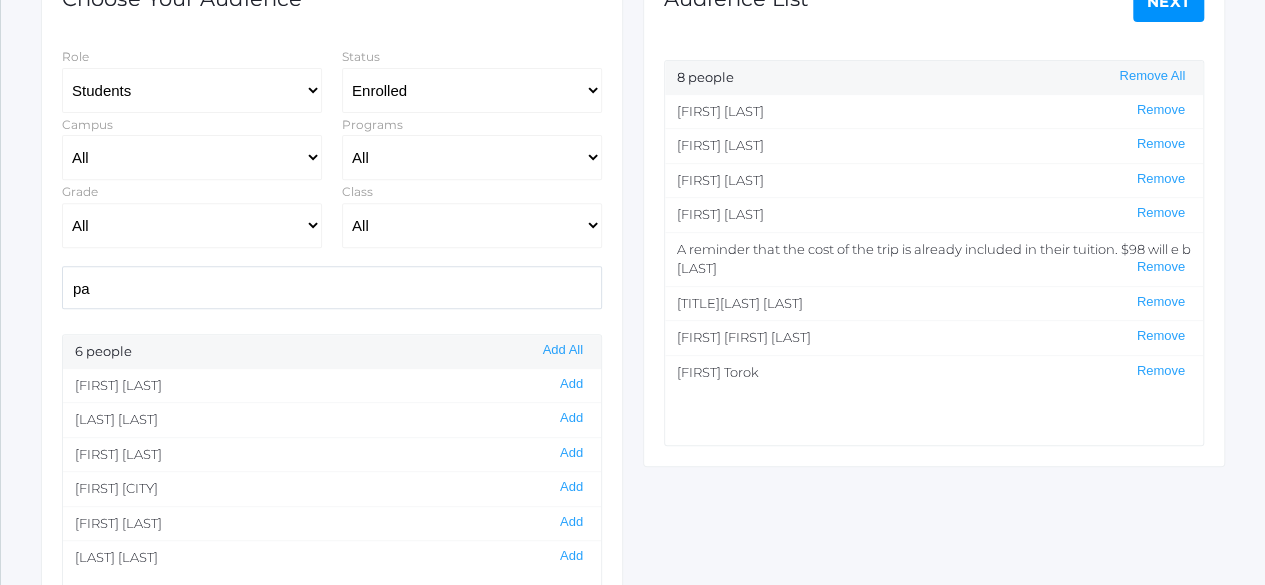 type on "p" 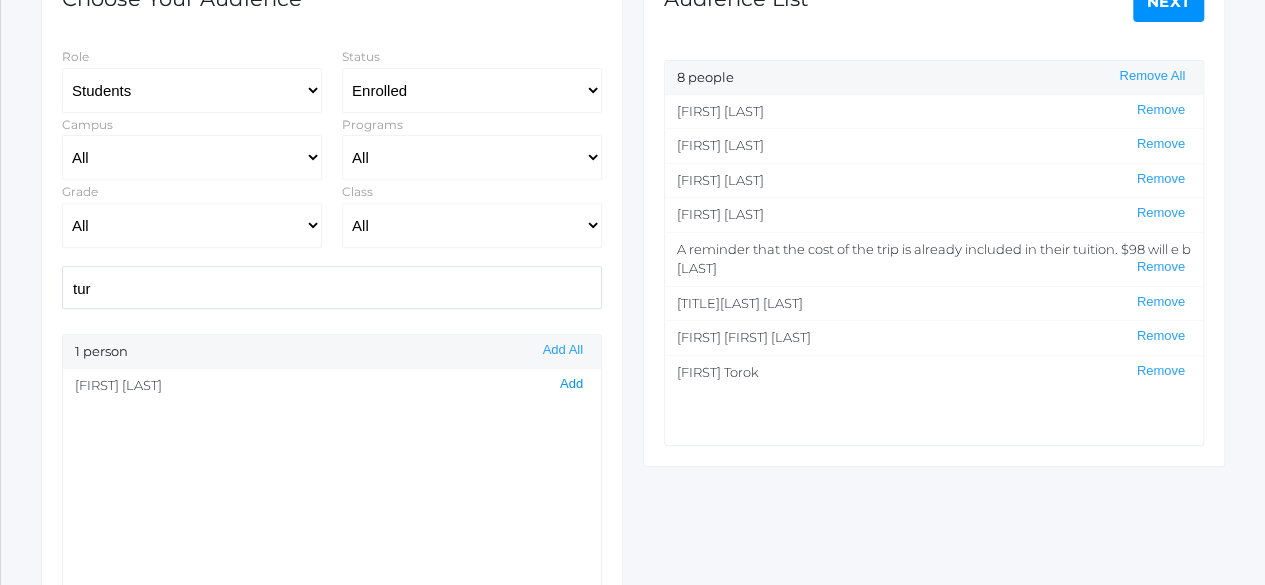 click on "Add" 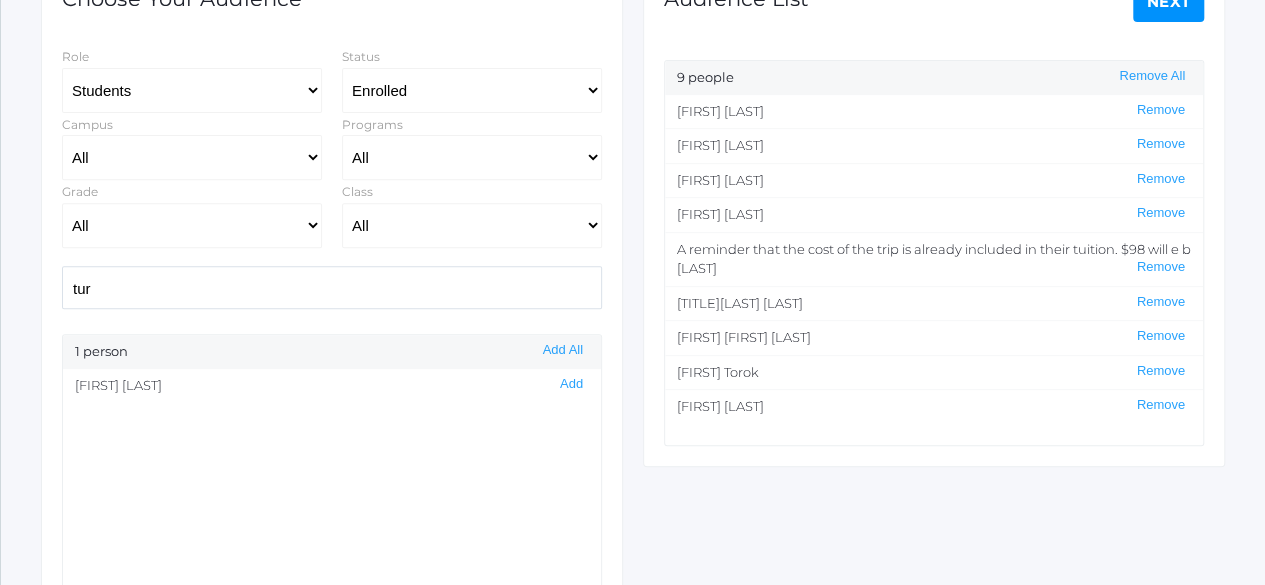 click on "tur" 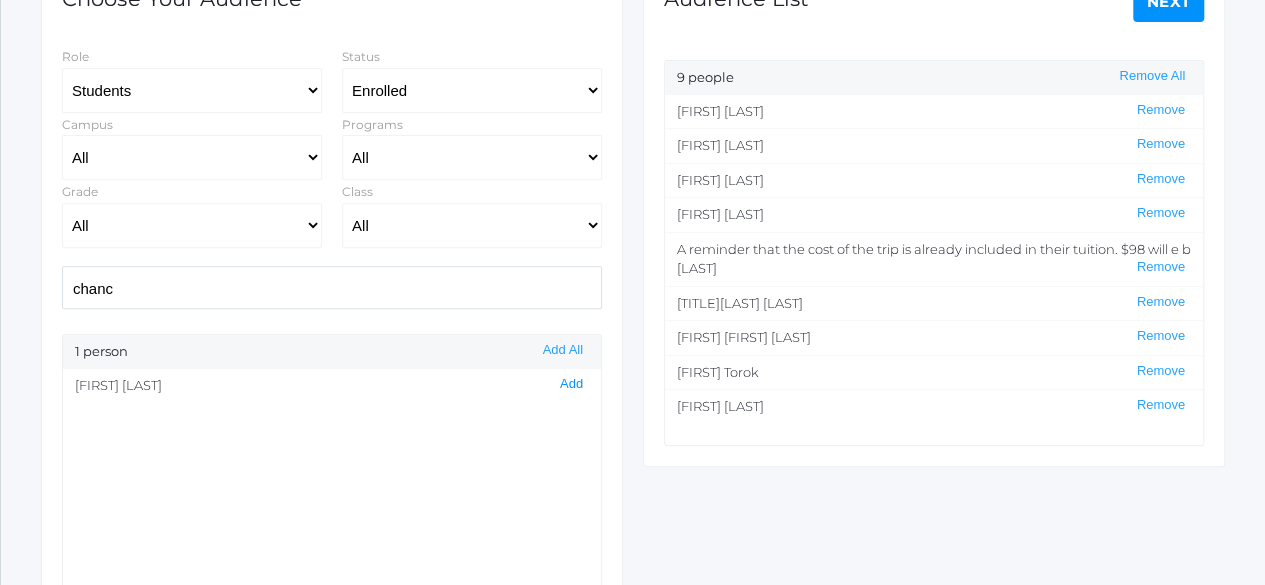 click on "Add" 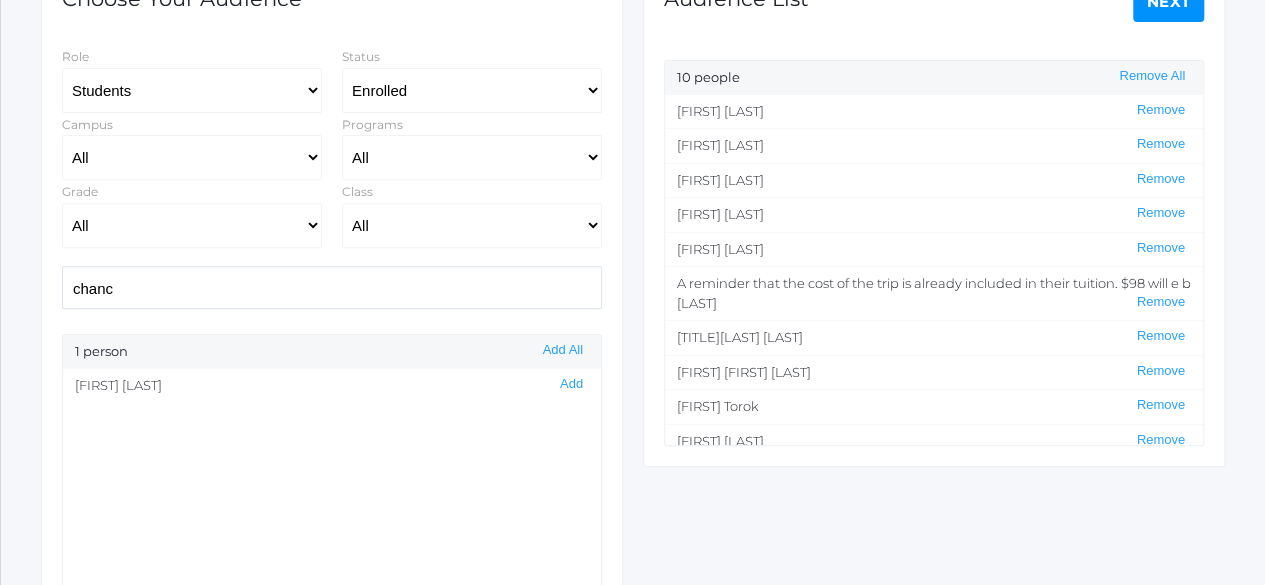 click on "chanc" 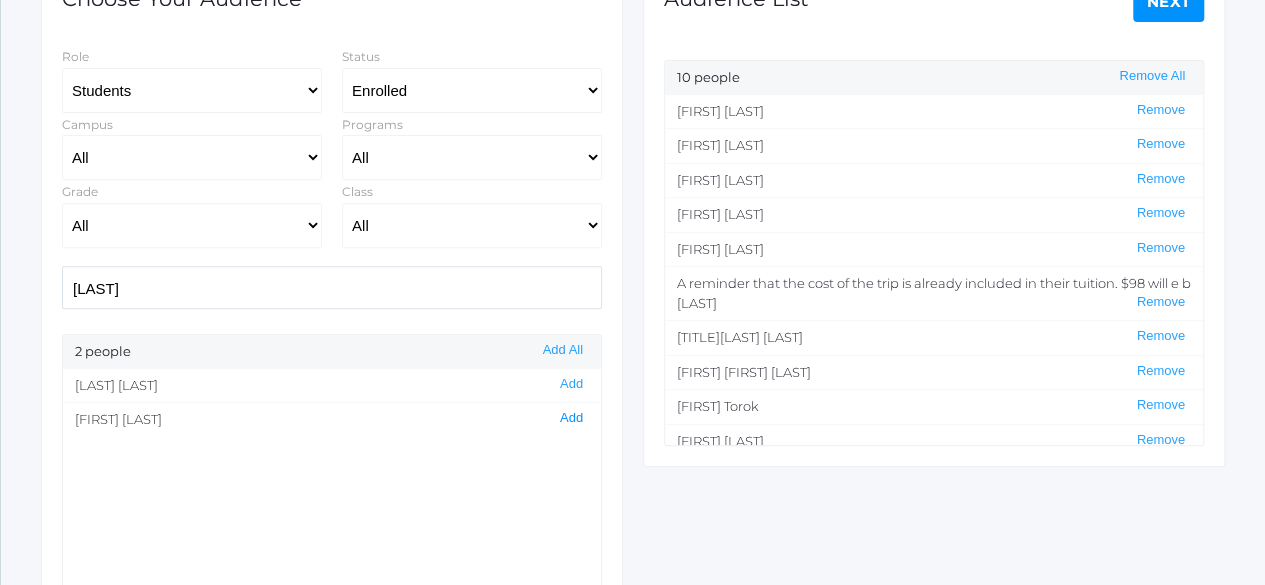 click on "Add" 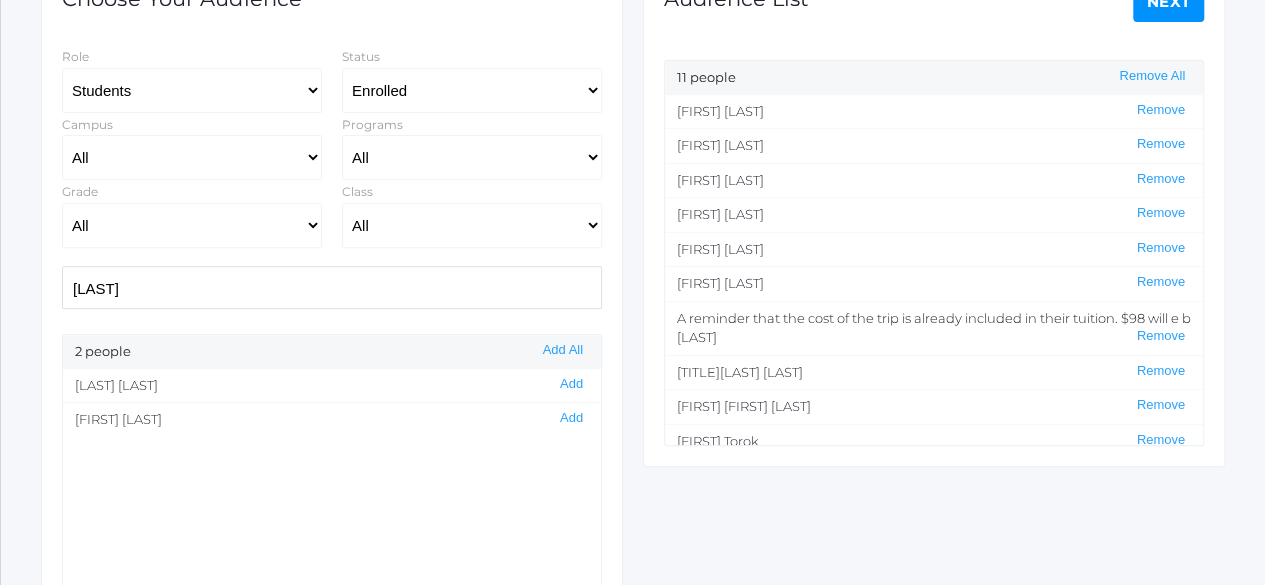 click on "[LAST]" 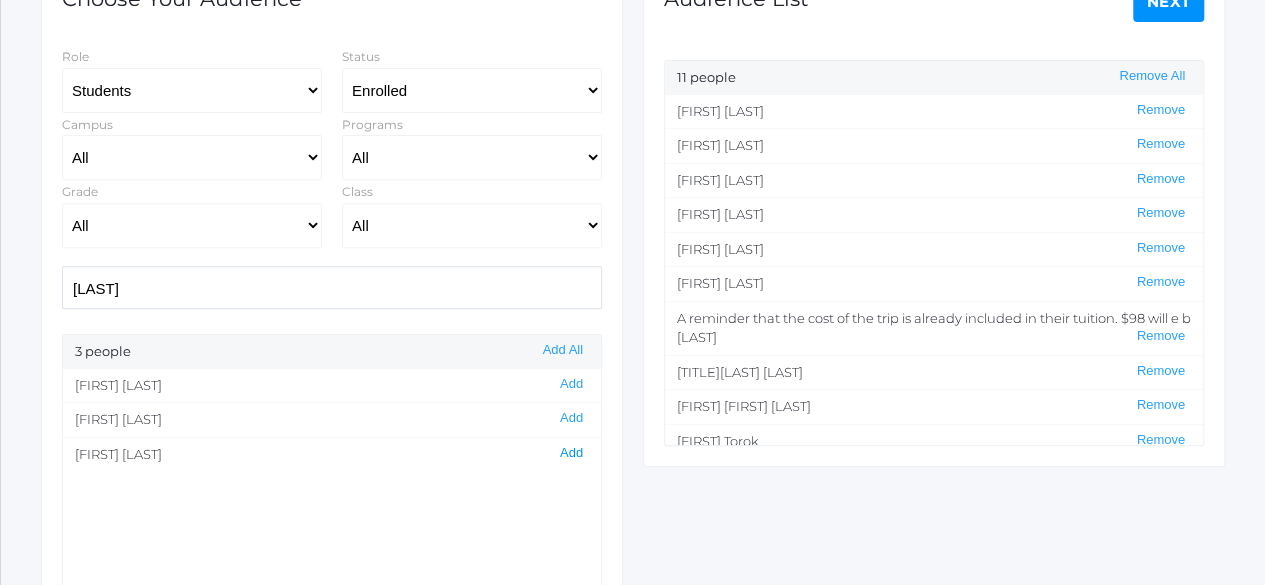 click on "Add" 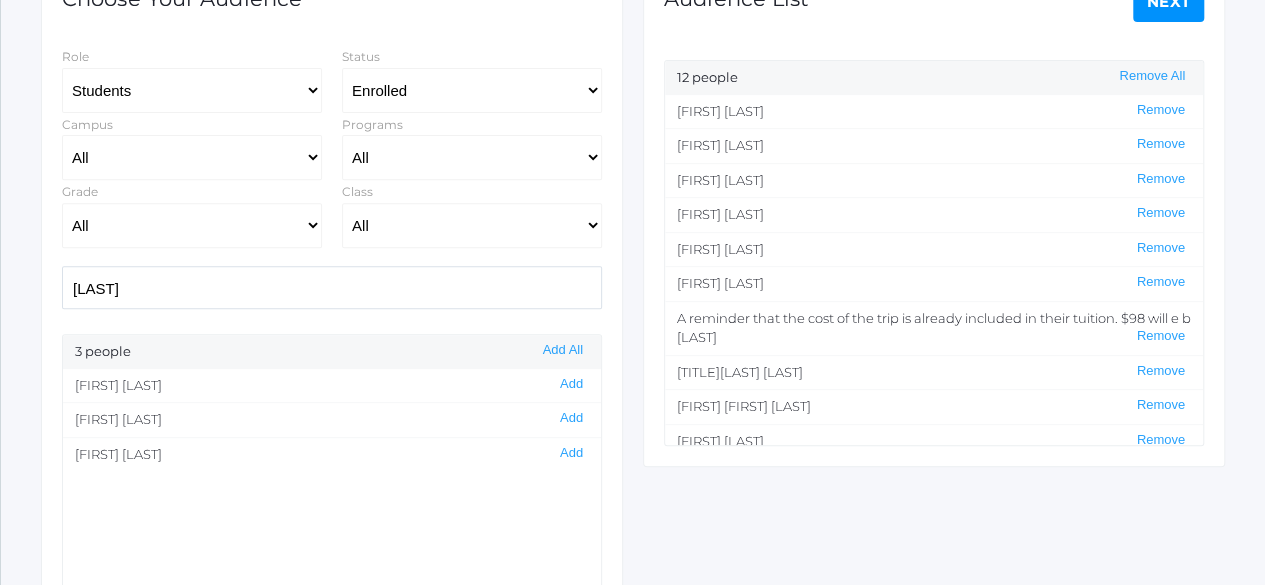 click on "[LAST]" 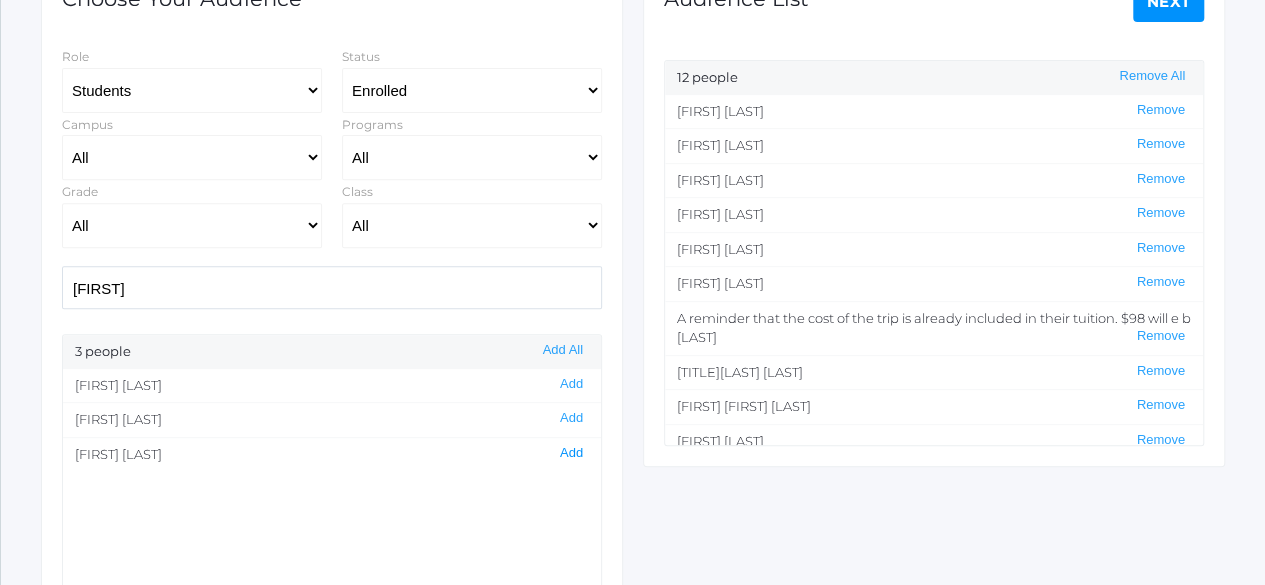 click on "Add" 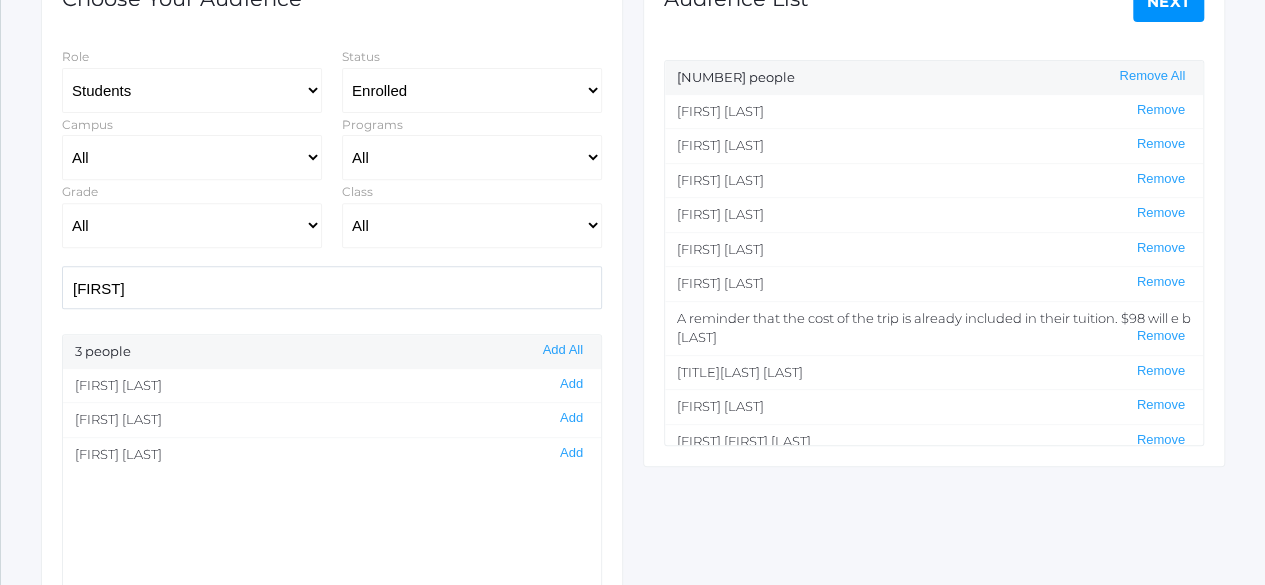 click on "[FIRST]" 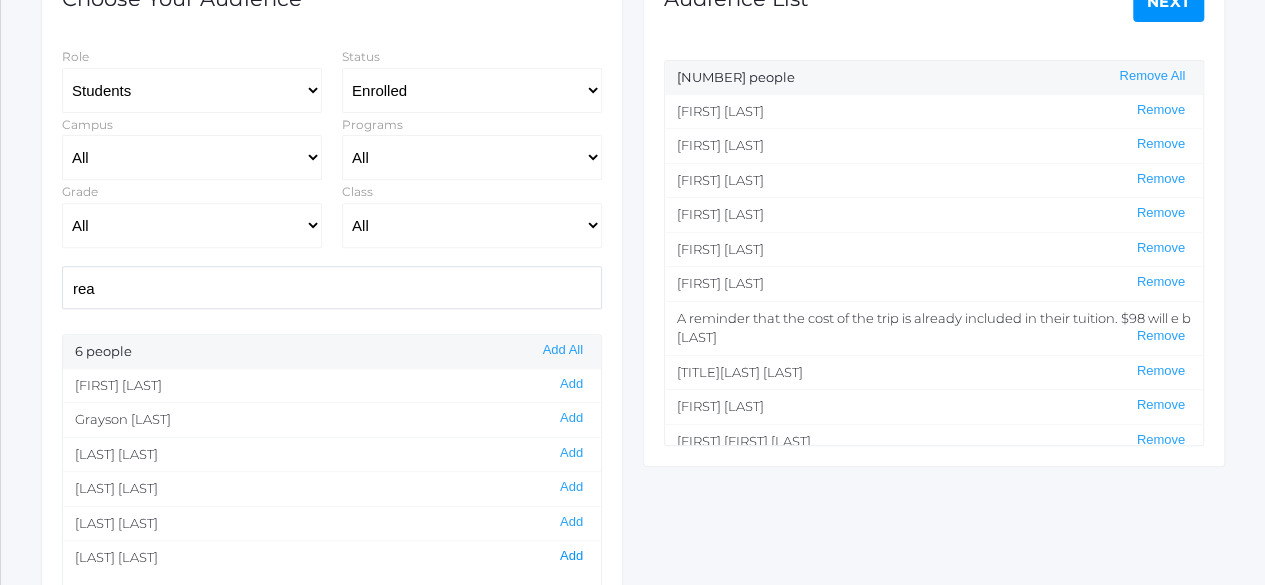 type on "rea" 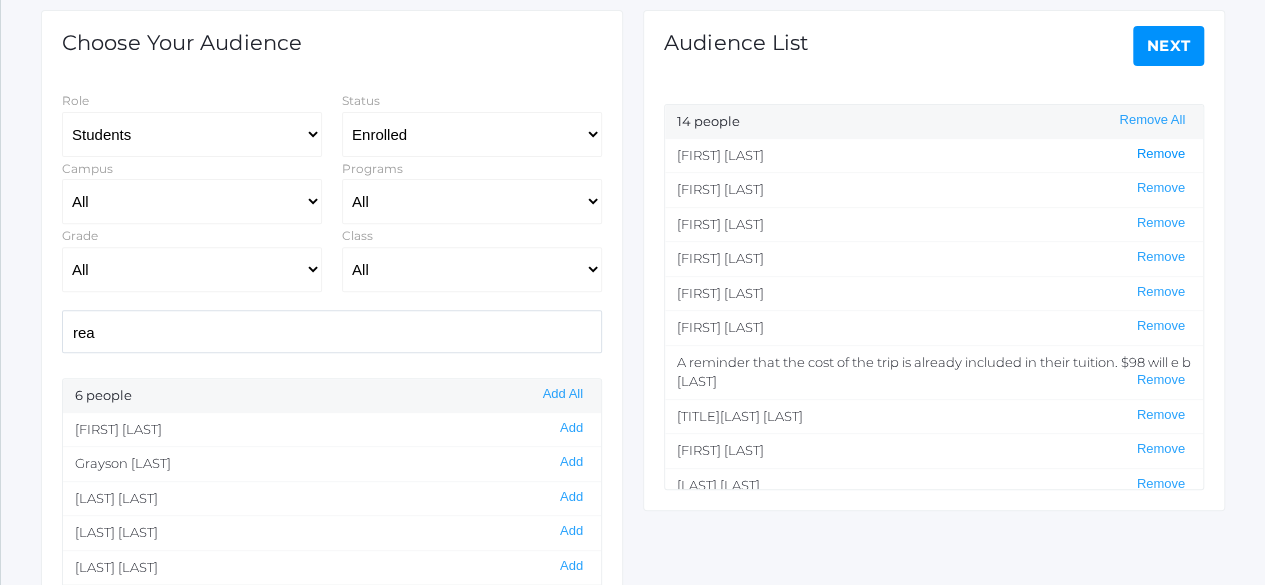 scroll, scrollTop: 255, scrollLeft: 0, axis: vertical 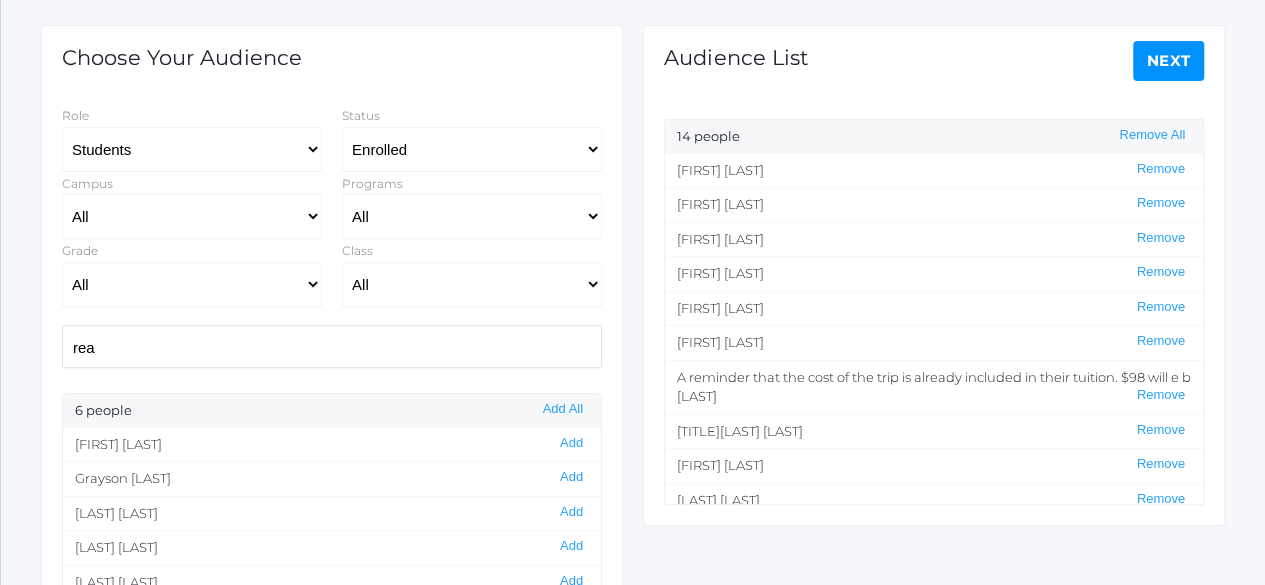 click on "Next" 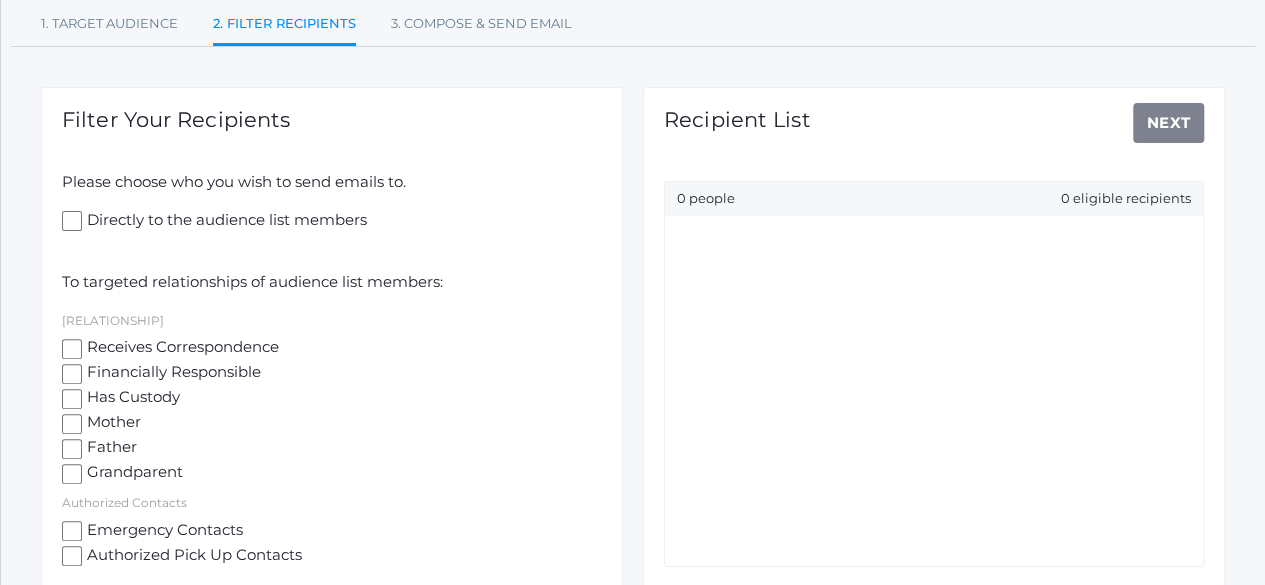 scroll, scrollTop: 196, scrollLeft: 0, axis: vertical 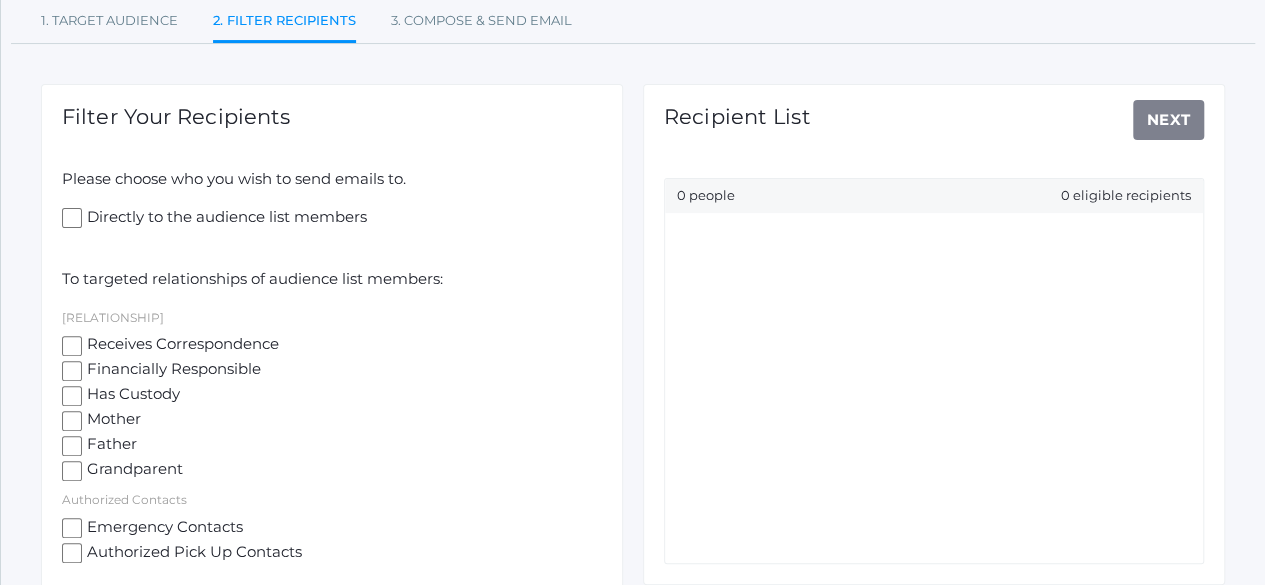 click on "Receives Correspondence" 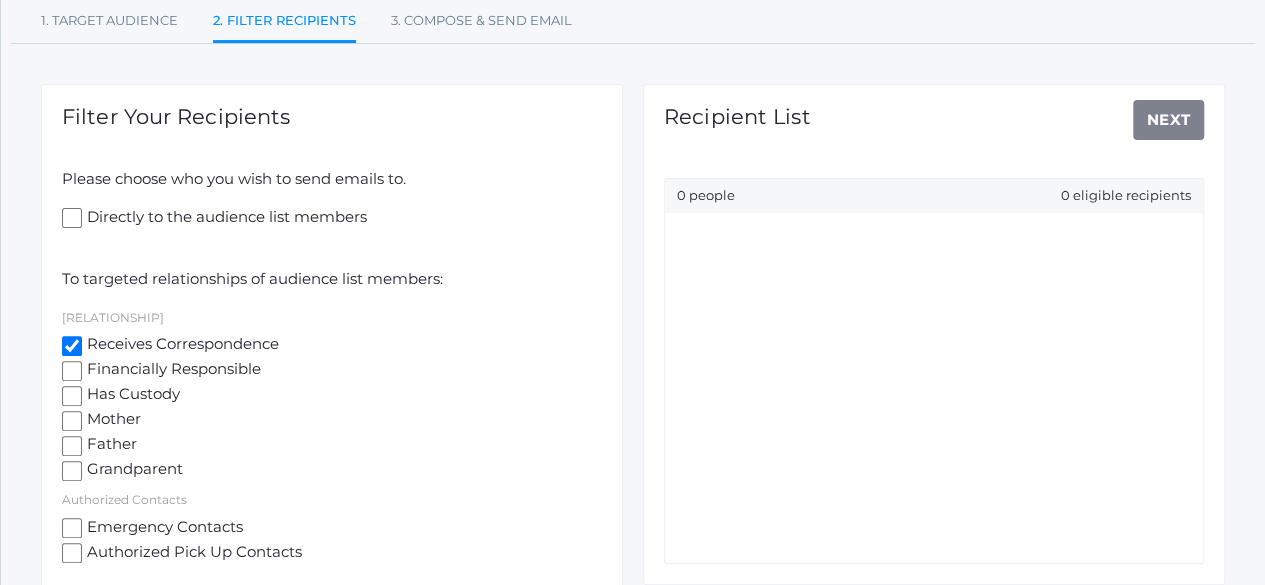 checkbox on "true" 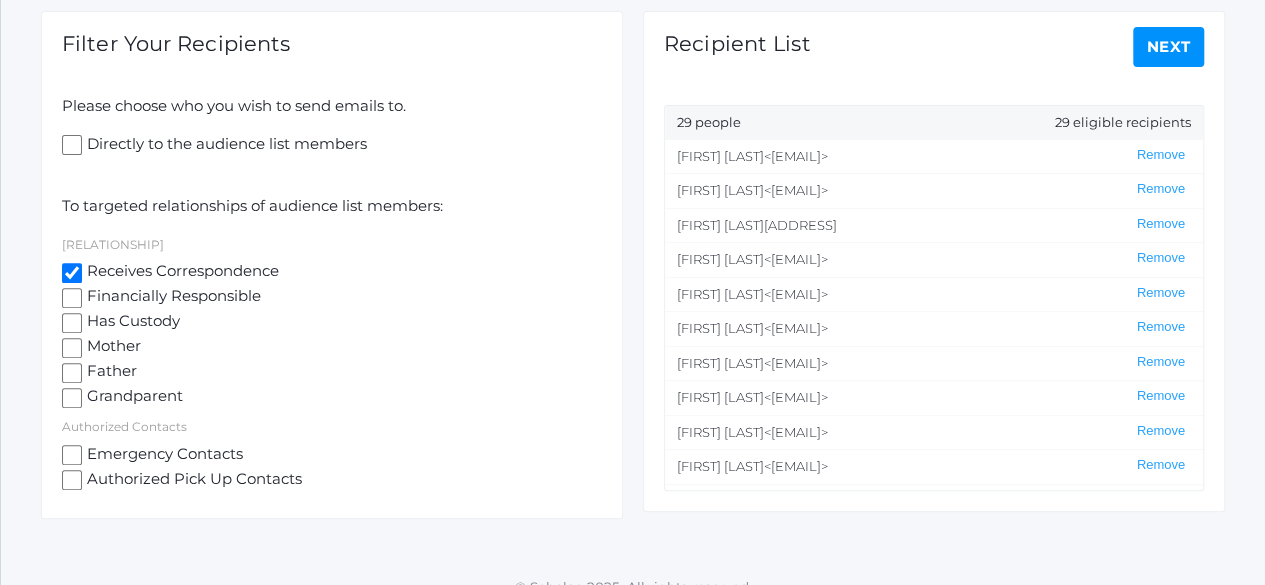 scroll, scrollTop: 293, scrollLeft: 0, axis: vertical 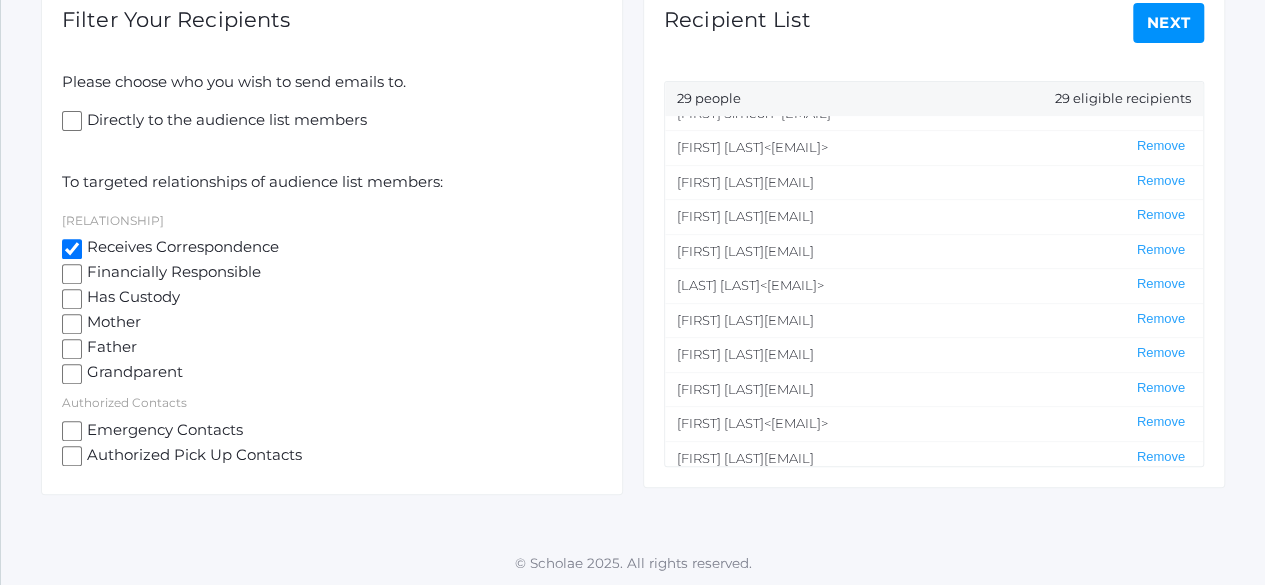 click on "Next" 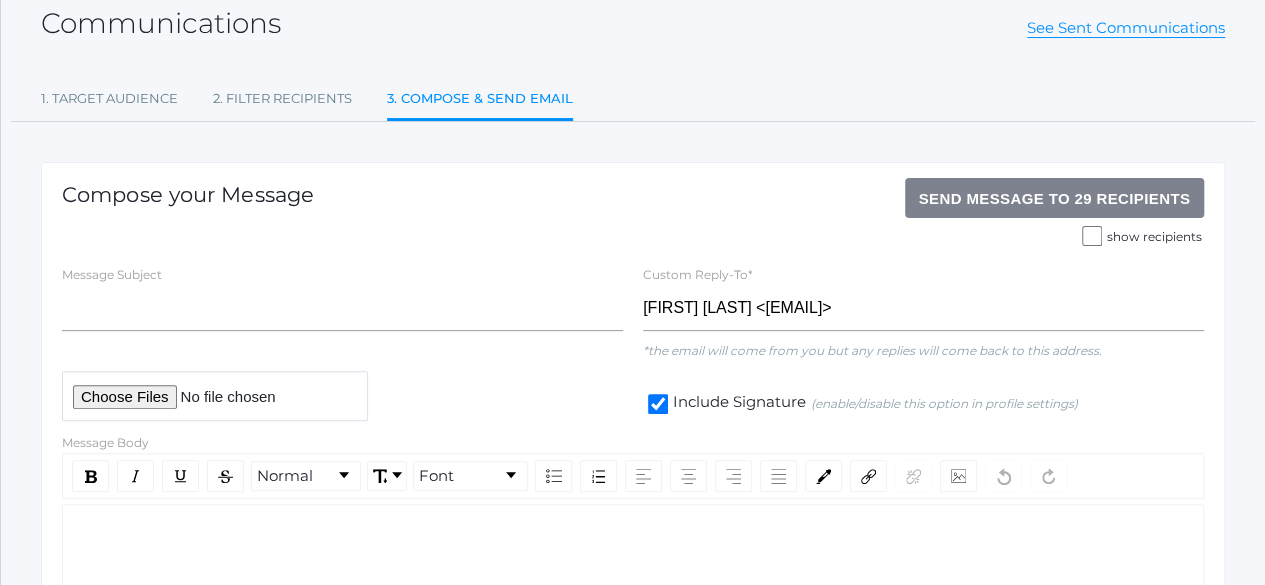 scroll, scrollTop: 125, scrollLeft: 0, axis: vertical 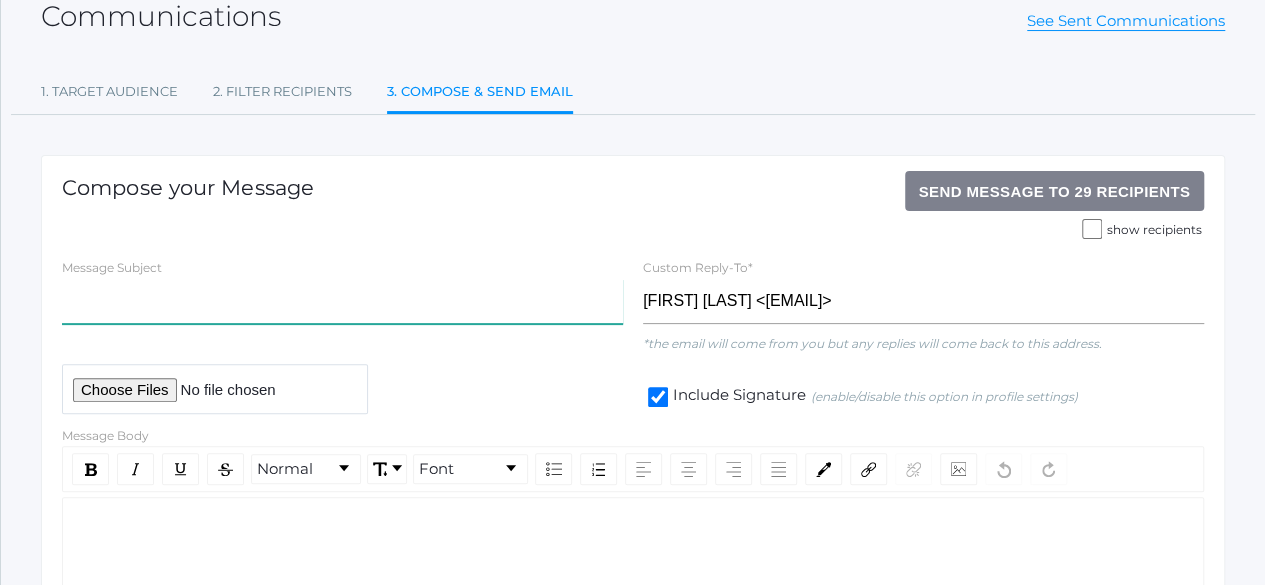 click 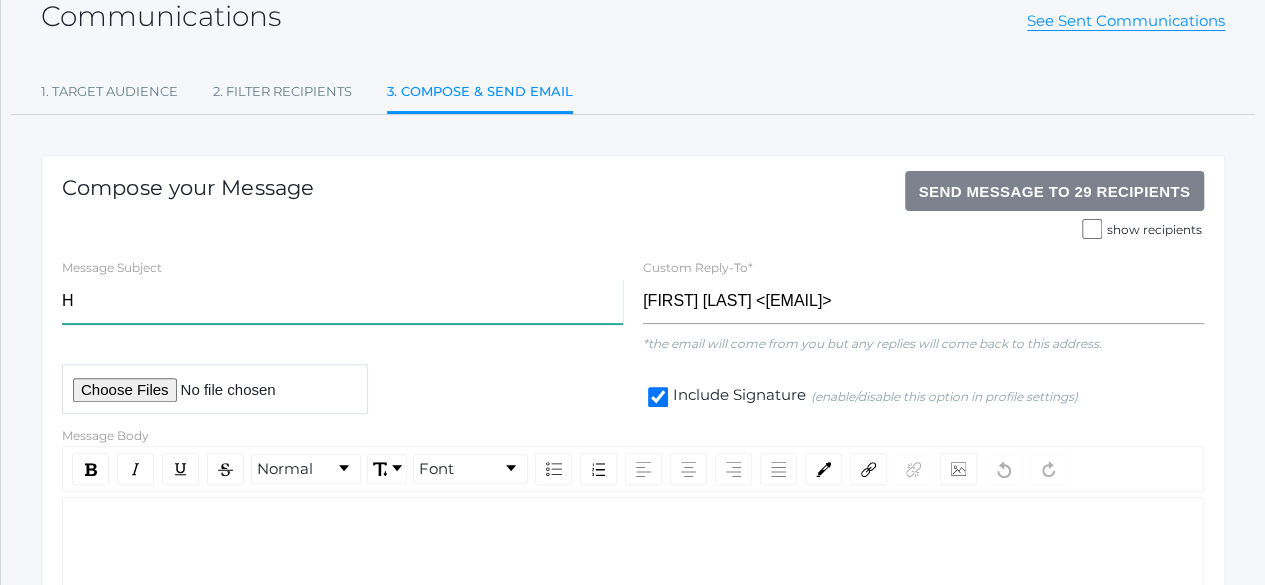 click on "H" 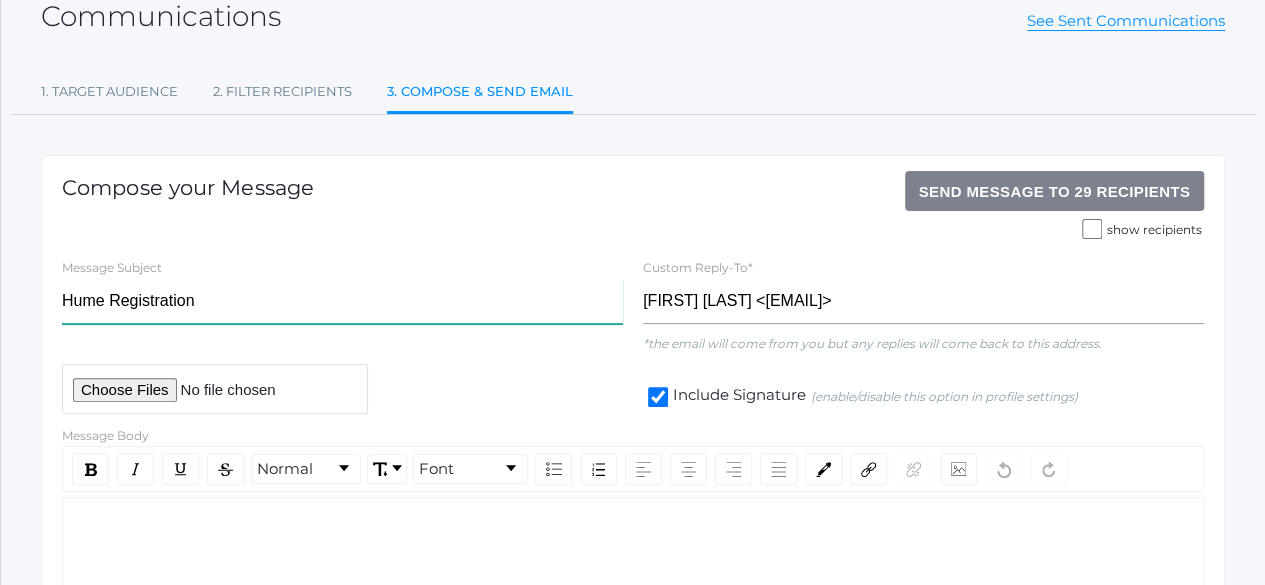 type on "Hume Registration" 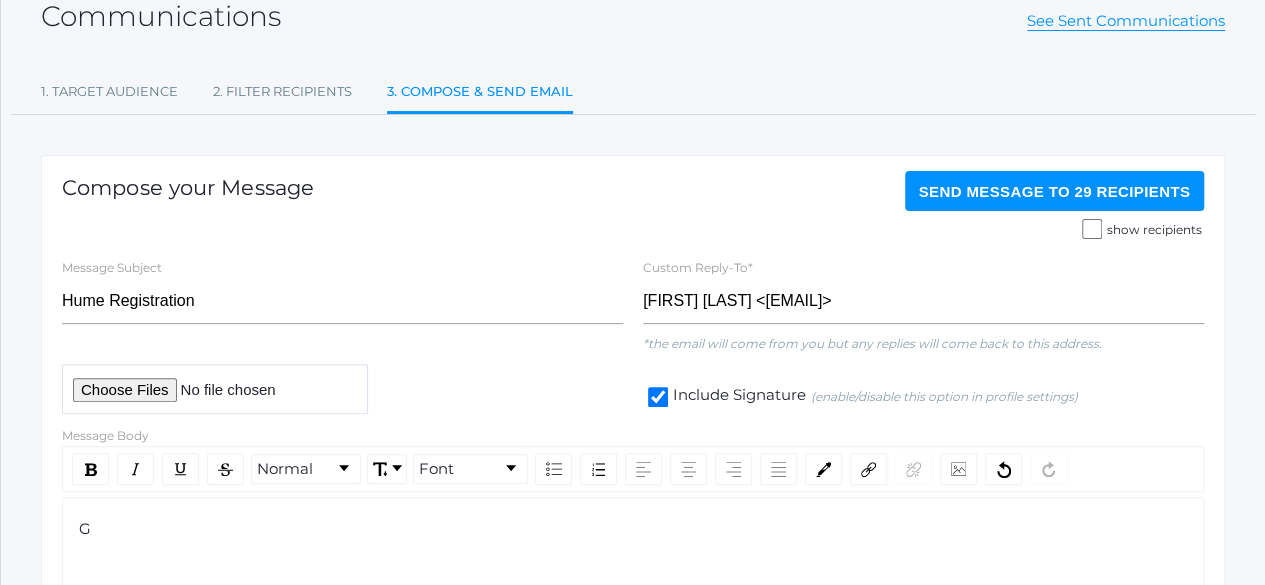 type 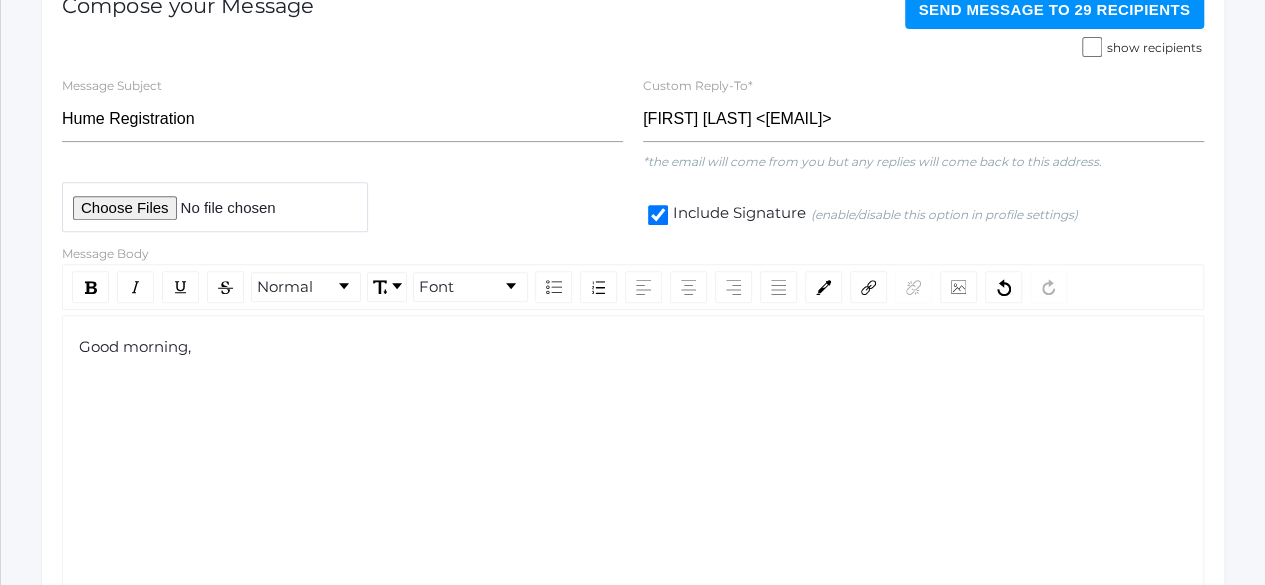 scroll, scrollTop: 311, scrollLeft: 0, axis: vertical 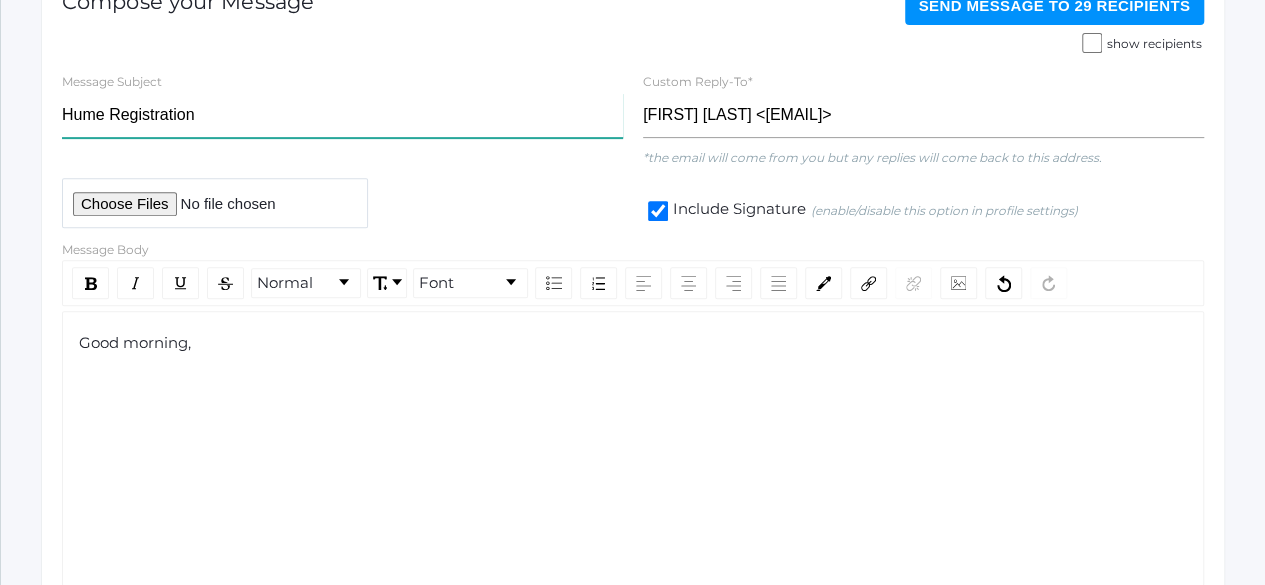 click on "Hume Registration" 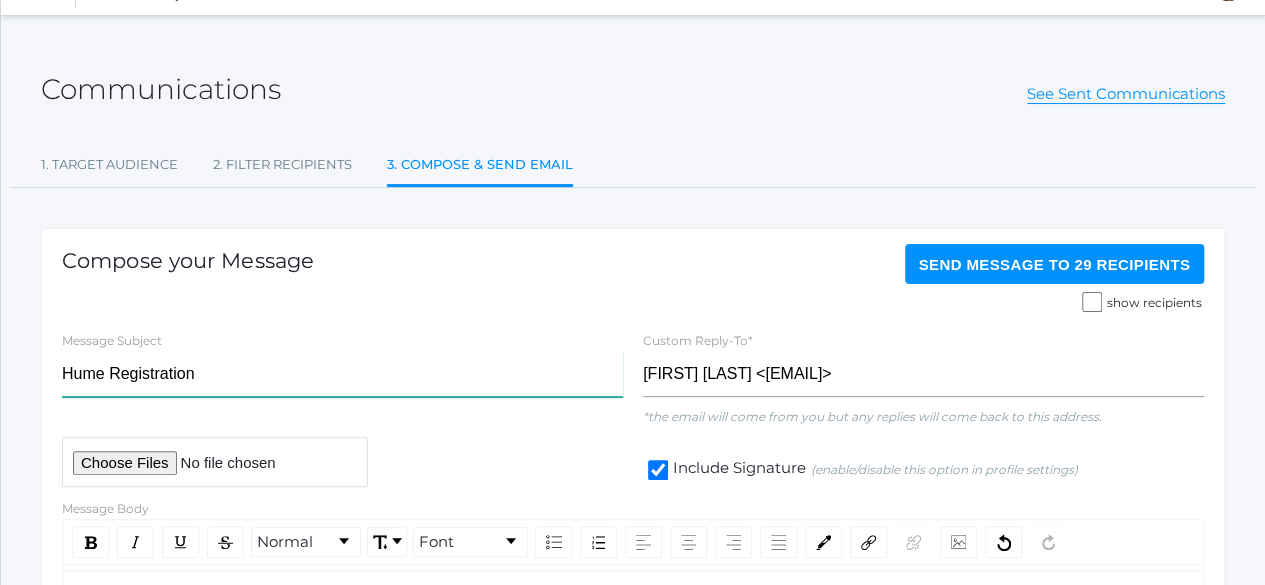scroll, scrollTop: 48, scrollLeft: 0, axis: vertical 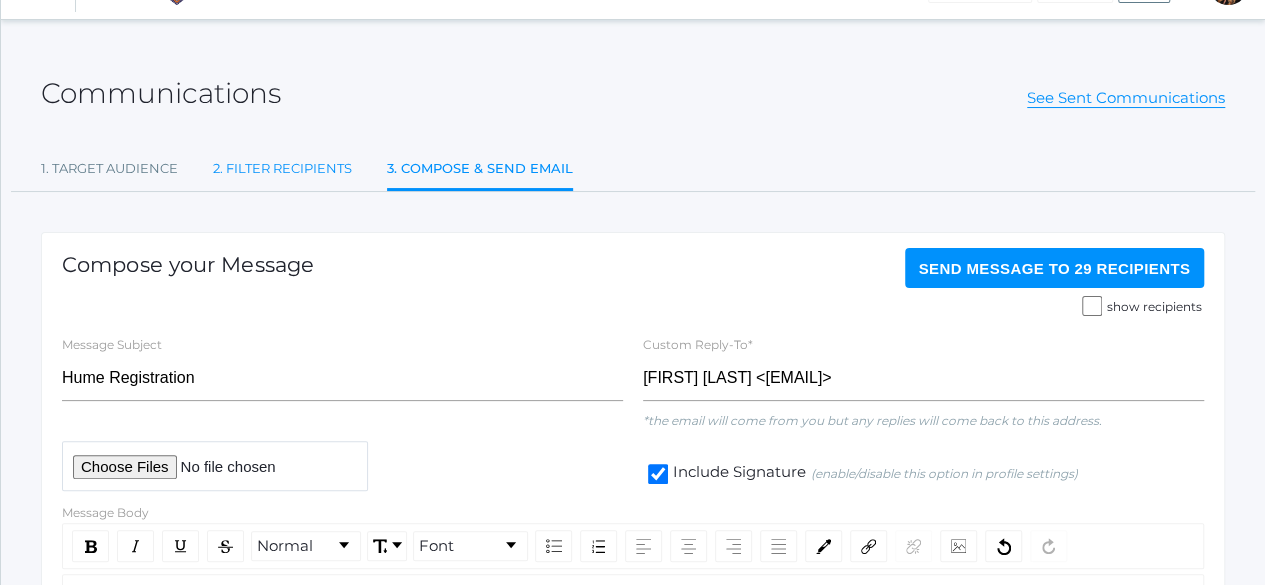 click on "2. Filter Recipients" 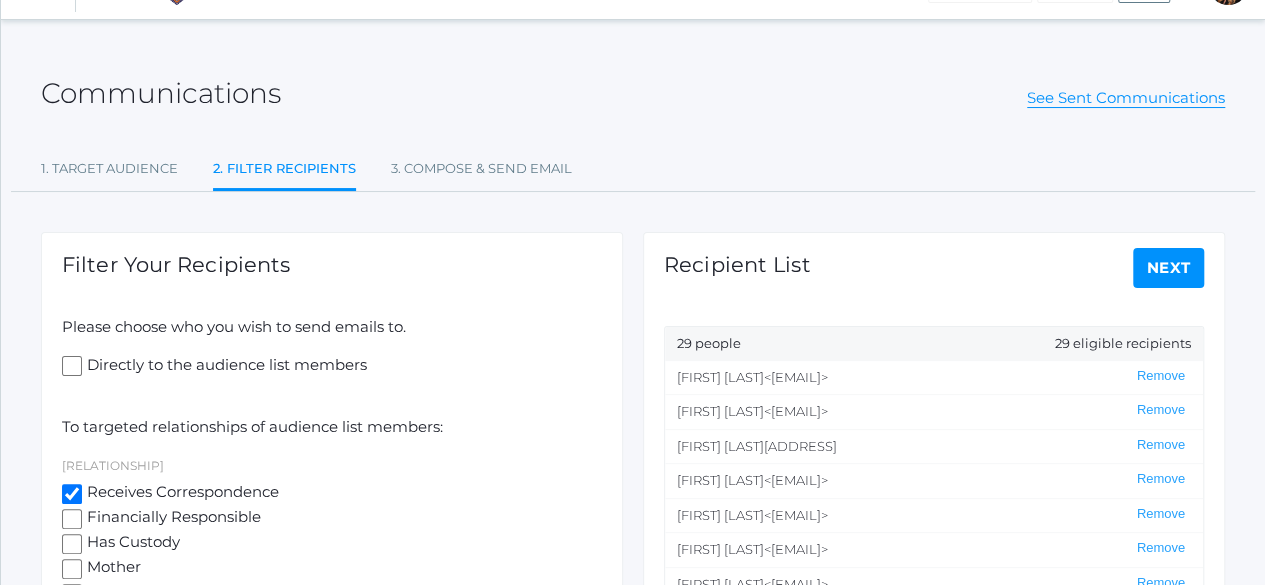 scroll, scrollTop: 293, scrollLeft: 0, axis: vertical 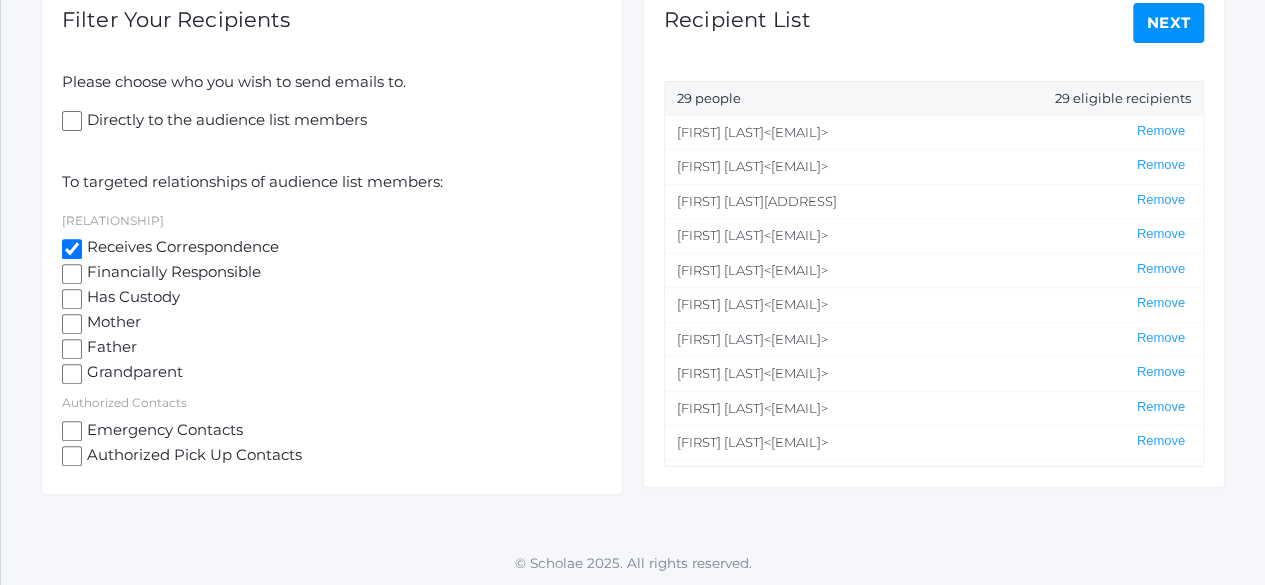 click on "Next" 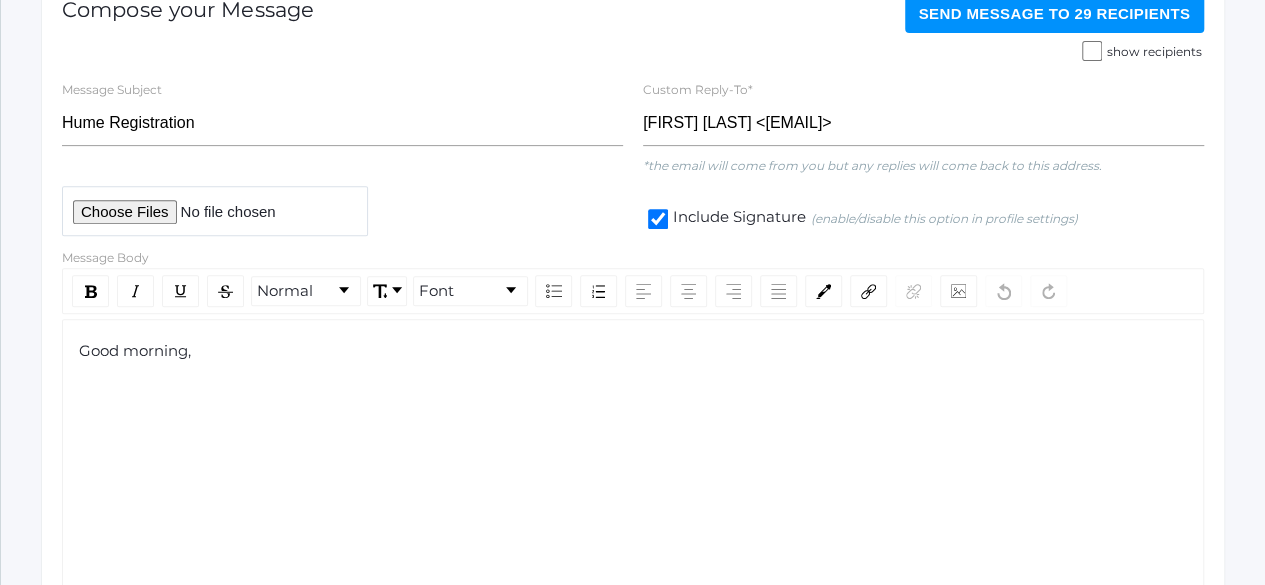 scroll, scrollTop: 304, scrollLeft: 0, axis: vertical 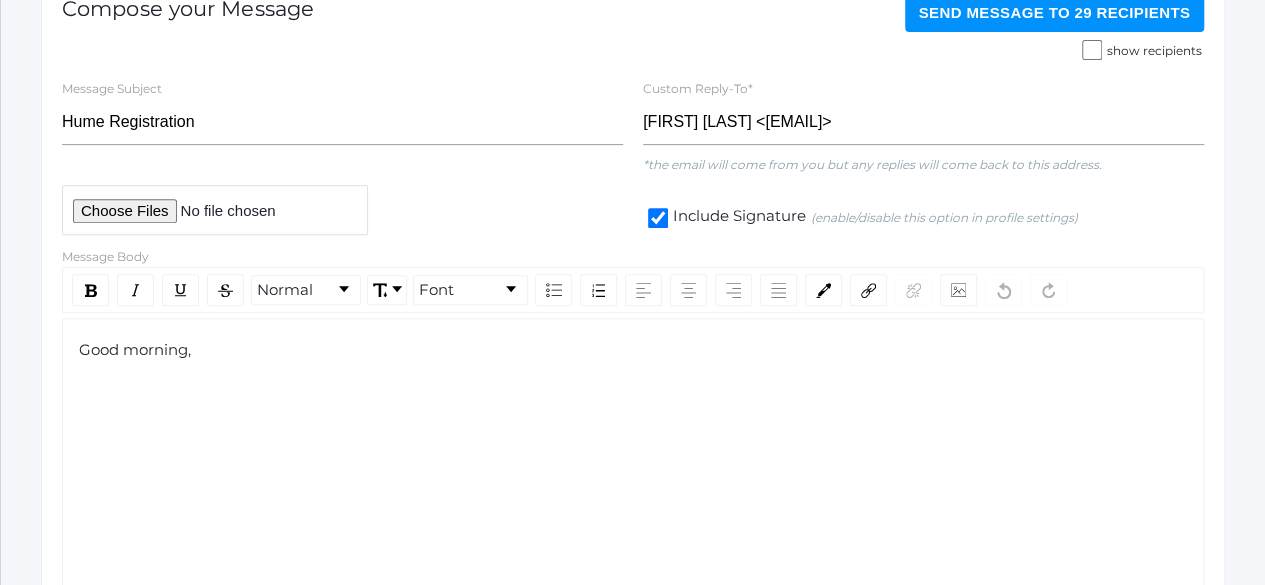 click on "Good morning," 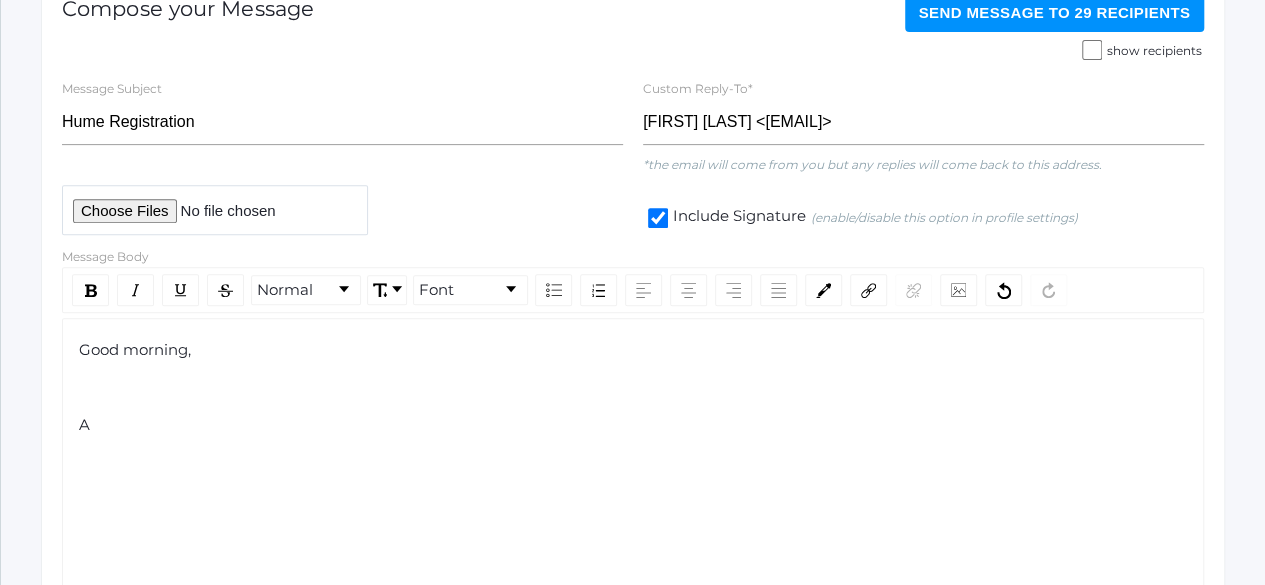 type 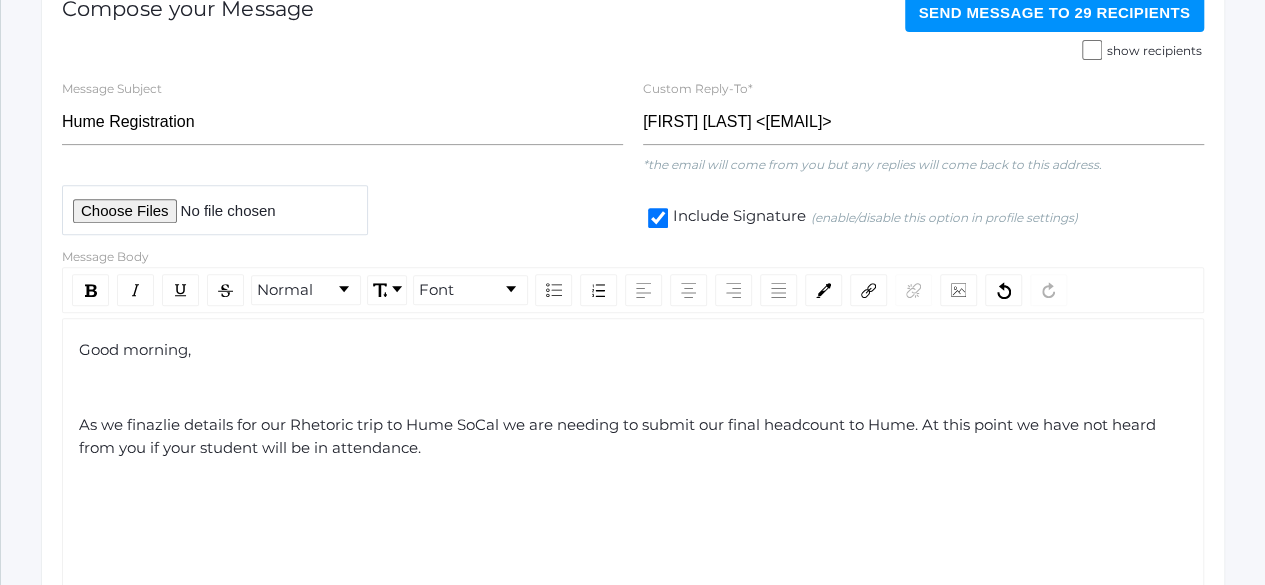 click on "As we finazlie details for our Rhetoric trip to Hume SoCal we are needing to submit our final headcount to Hume. At this point we have not heard from you if your student will be in attendance." 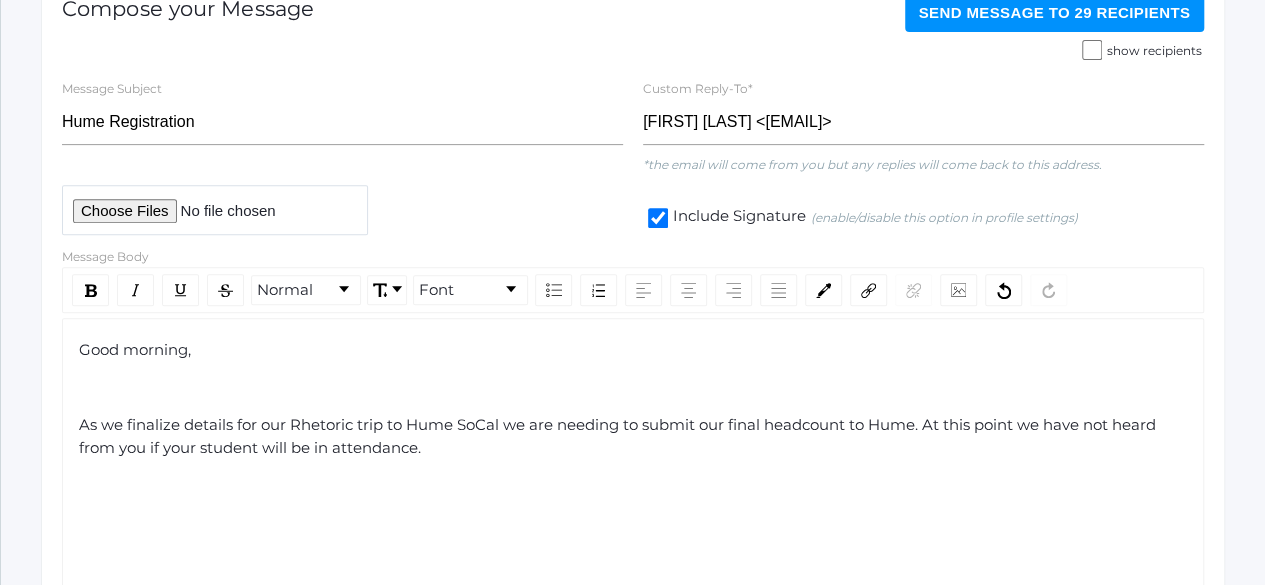 click on "As we finalize details for our Rhetoric trip to Hume SoCal we are needing to submit our final headcount to Hume. At this point we have not heard from you if your student will be in attendance." 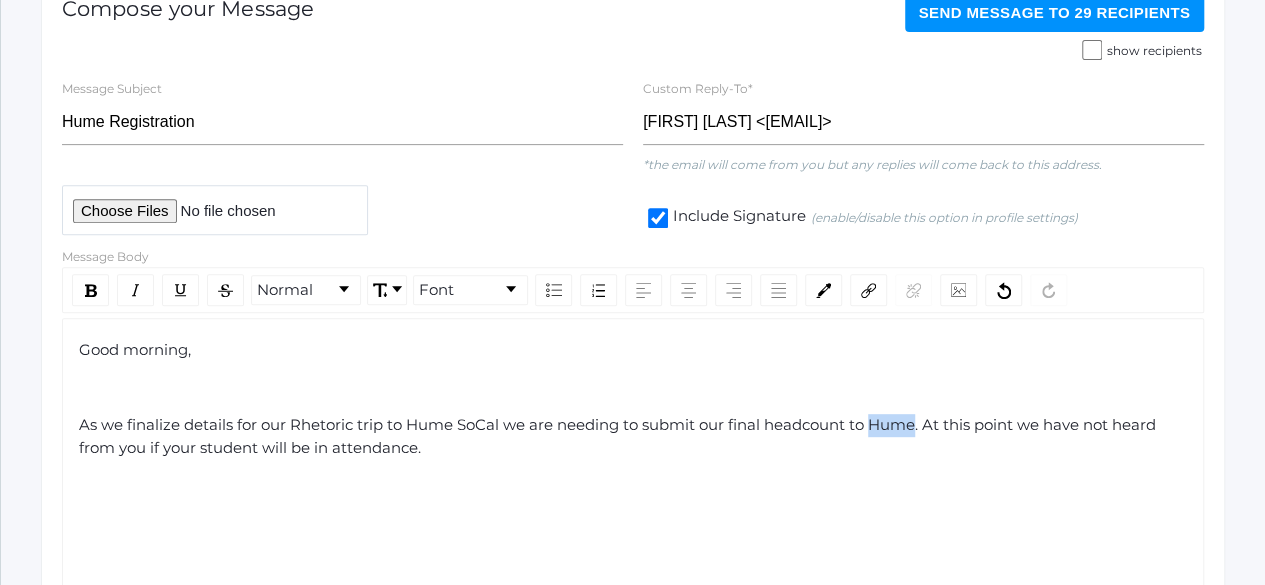 click on "As we finalize details for our Rhetoric trip to Hume SoCal we are needing to submit our final headcount to Hume. At this point we have not heard from you if your student will be in attendance." 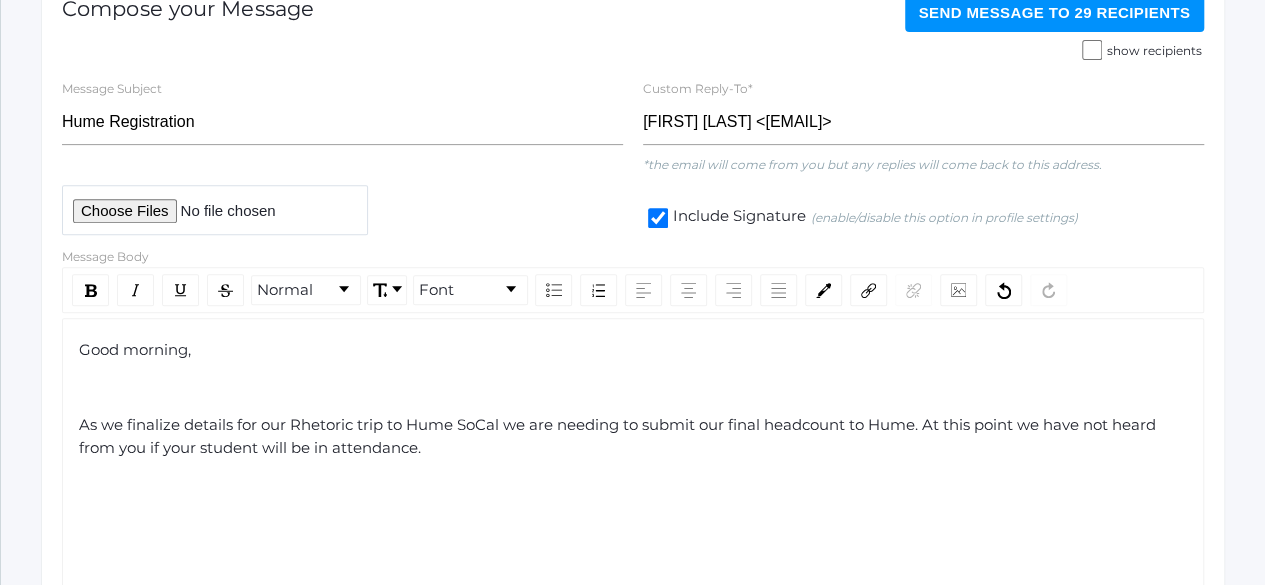 click on "As we finalize details for our Rhetoric trip to Hume SoCal we are needing to submit our final headcount to Hume. At this point we have not heard from you if your student will be in attendance." 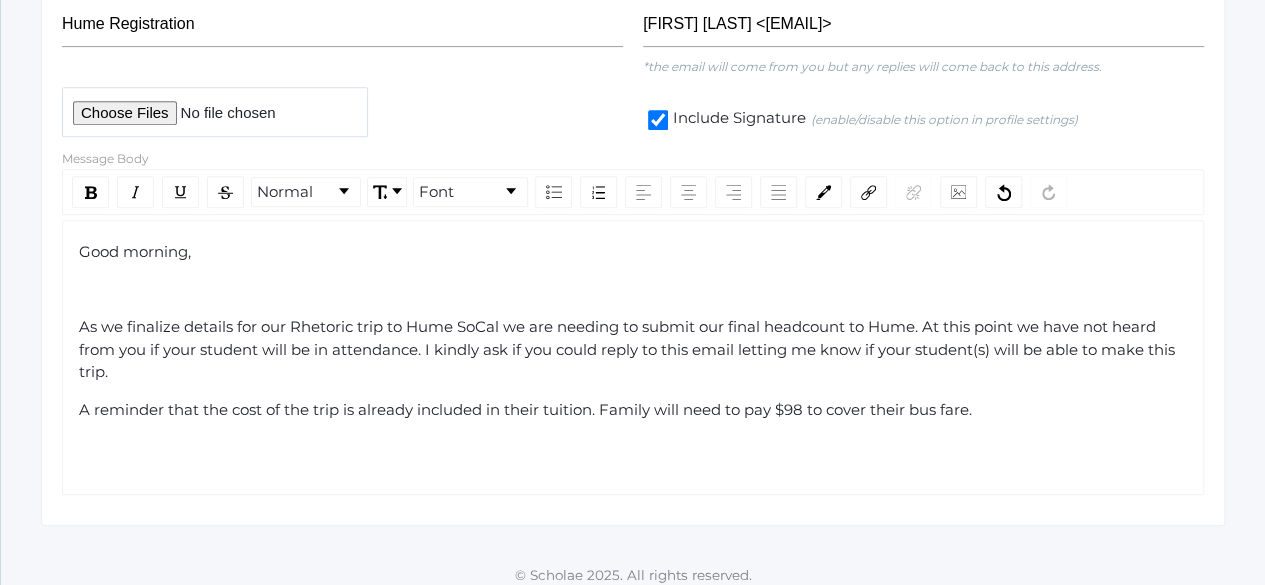scroll, scrollTop: 404, scrollLeft: 0, axis: vertical 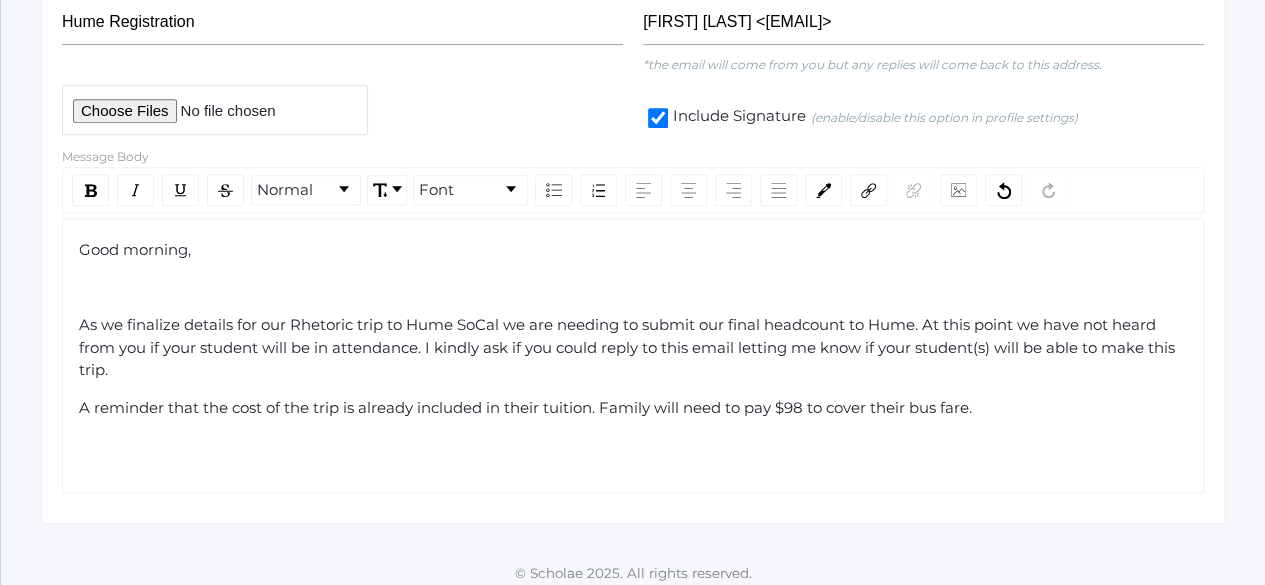 click on "As we finalize details for our Rhetoric trip to Hume SoCal we are needing to submit our final headcount to Hume. At this point we have not heard from you if your student will be in attendance. I kindly ask if you could reply to this email letting me know if your student(s) will be able to make this trip." 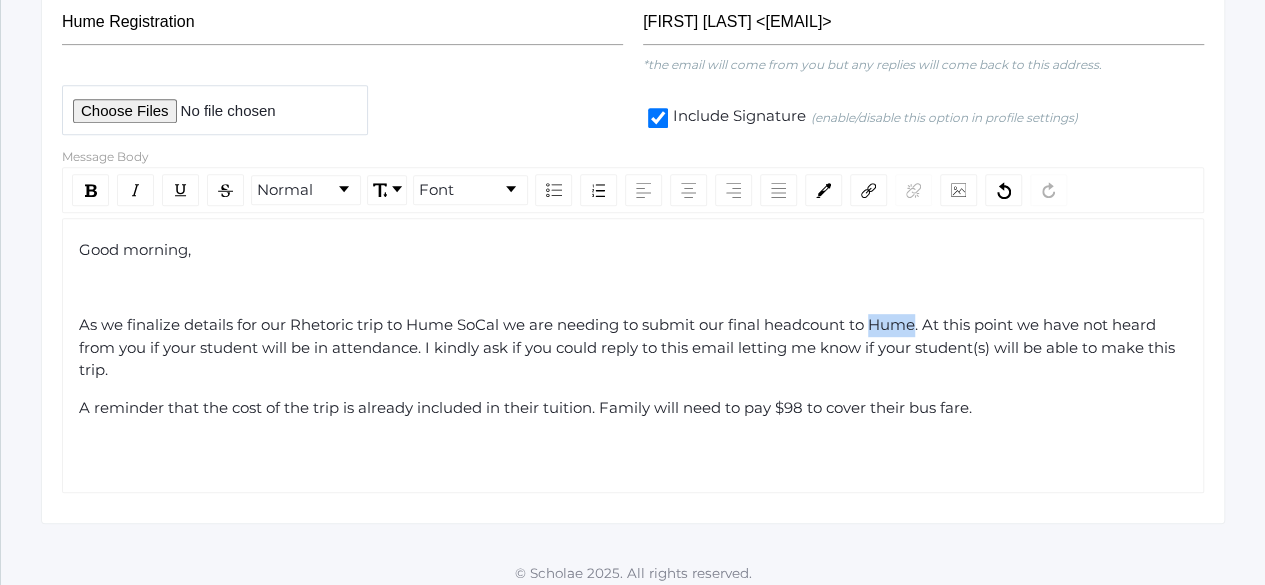 click on "As we finalize details for our Rhetoric trip to Hume SoCal we are needing to submit our final headcount to Hume. At this point we have not heard from you if your student will be in attendance. I kindly ask if you could reply to this email letting me know if your student(s) will be able to make this trip." 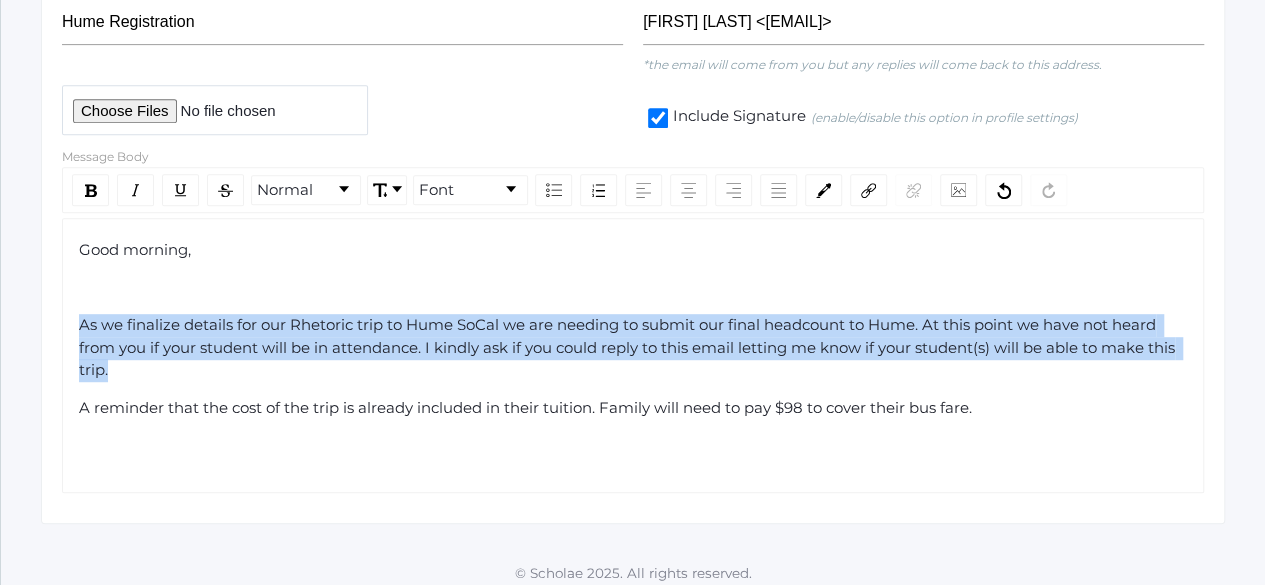 click on "As we finalize details for our Rhetoric trip to Hume SoCal we are needing to submit our final headcount to Hume. At this point we have not heard from you if your student will be in attendance. I kindly ask if you could reply to this email letting me know if your student(s) will be able to make this trip." 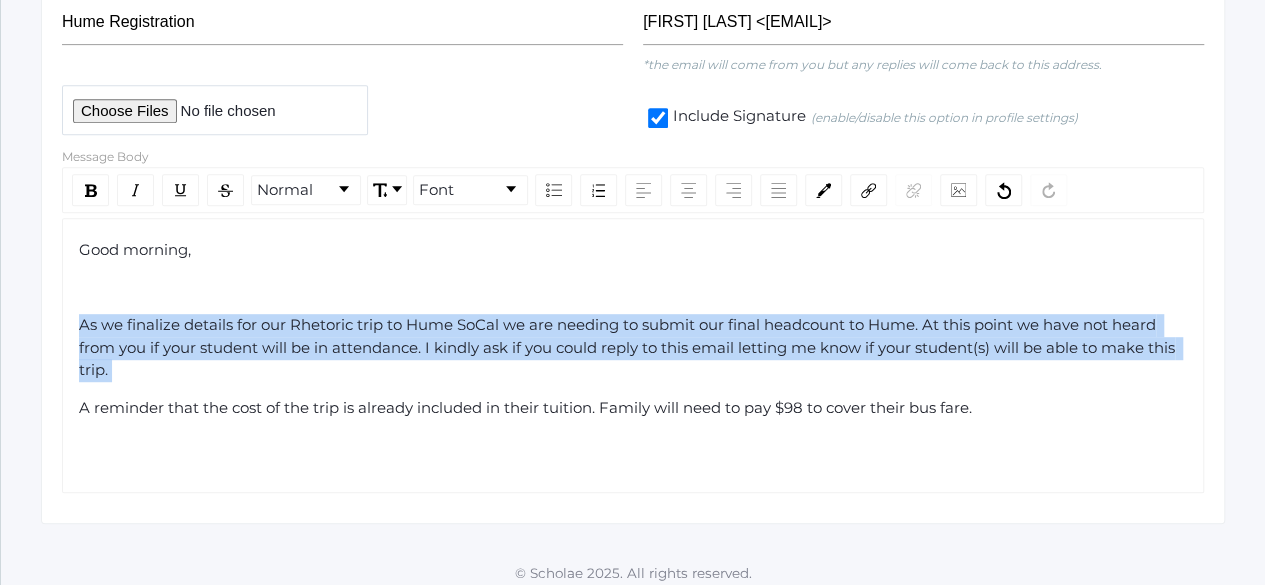click on "As we finalize details for our Rhetoric trip to Hume SoCal we are needing to submit our final headcount to Hume. At this point we have not heard from you if your student will be in attendance. I kindly ask if you could reply to this email letting me know if your student(s) will be able to make this trip." 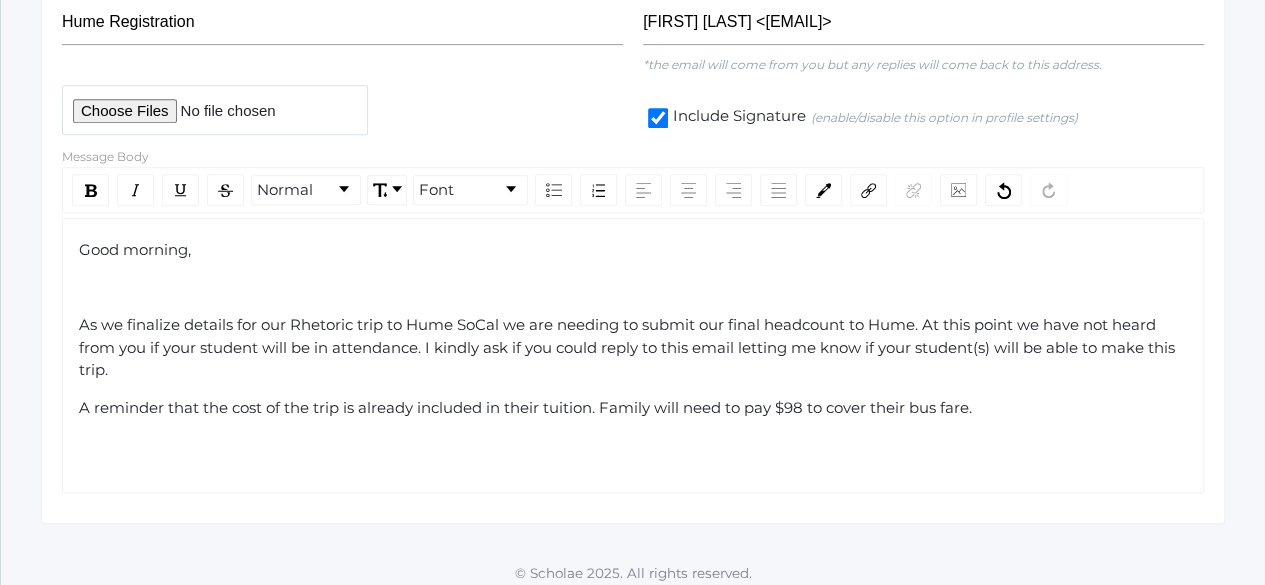 click on "As we finalize details for our Rhetoric trip to Hume SoCal we are needing to submit our final headcount to Hume. At this point we have not heard from you if your student will be in attendance. I kindly ask if you could reply to this email letting me know if your student(s) will be able to make this trip." 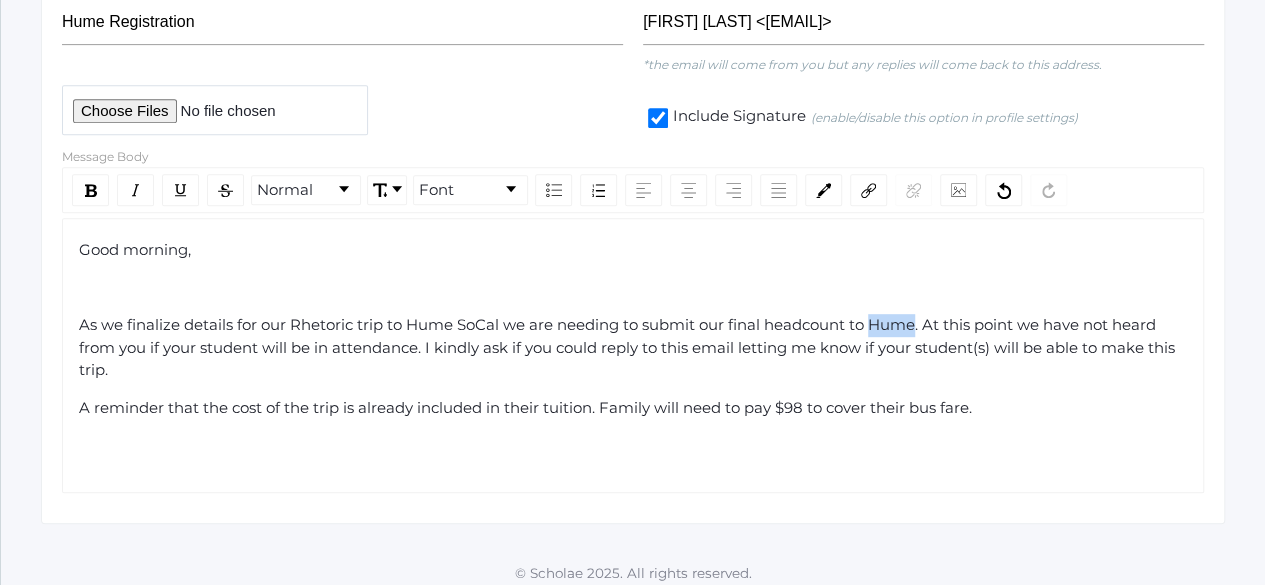 click on "As we finalize details for our Rhetoric trip to Hume SoCal we are needing to submit our final headcount to Hume. At this point we have not heard from you if your student will be in attendance. I kindly ask if you could reply to this email letting me know if your student(s) will be able to make this trip." 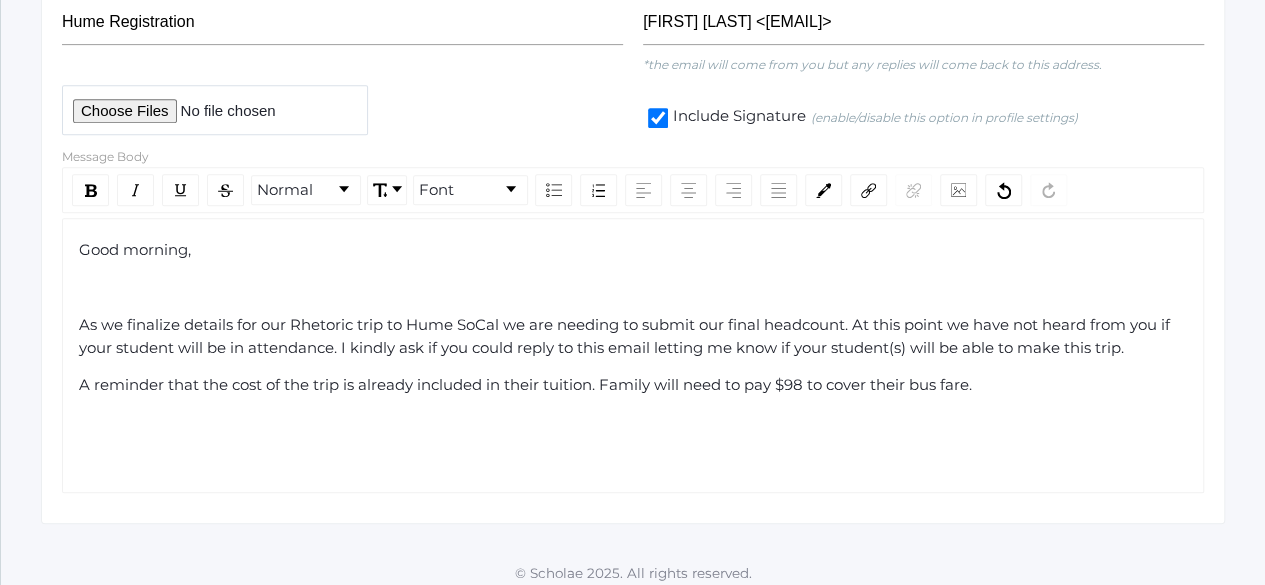 click on "A reminder that the cost of the trip is already included in their tuition. Family will need to pay $98 to cover their bus fare." 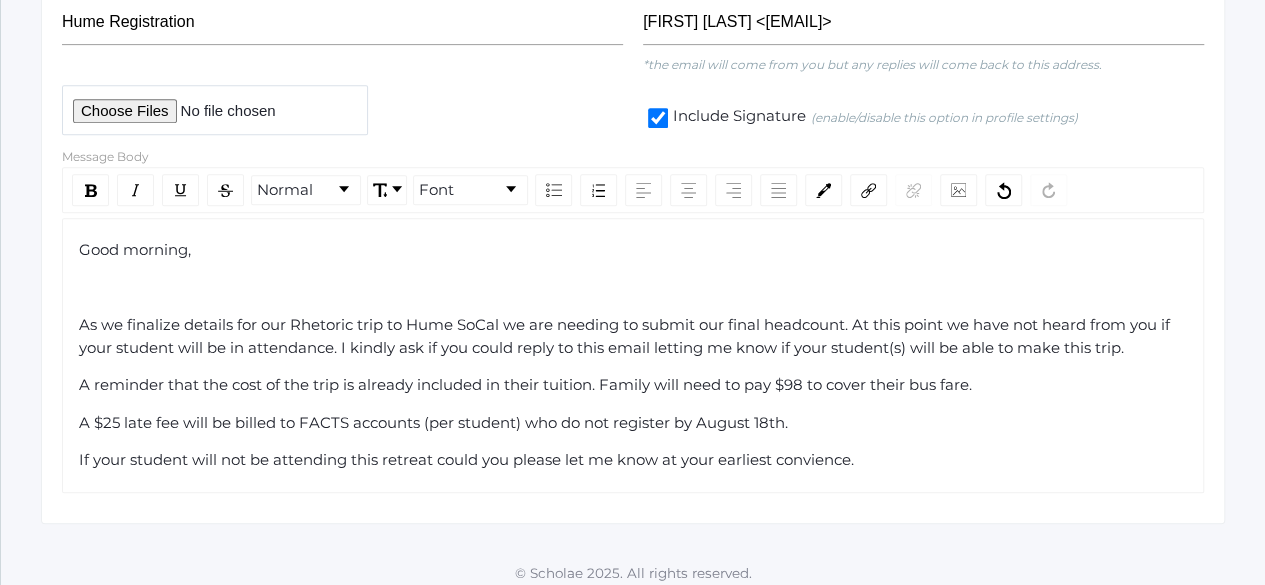 click on "If your student will not be attending this retreat could you please let me know at your earliest convience." 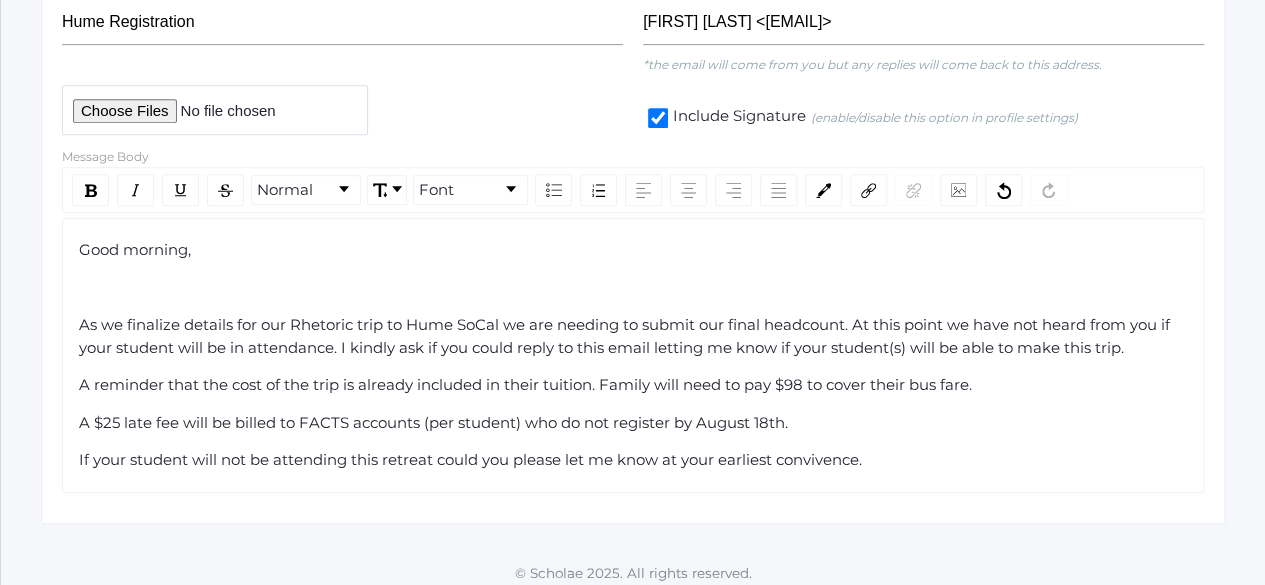 click on "If your student will not be attending this retreat could you please let me know at your earliest convivence." 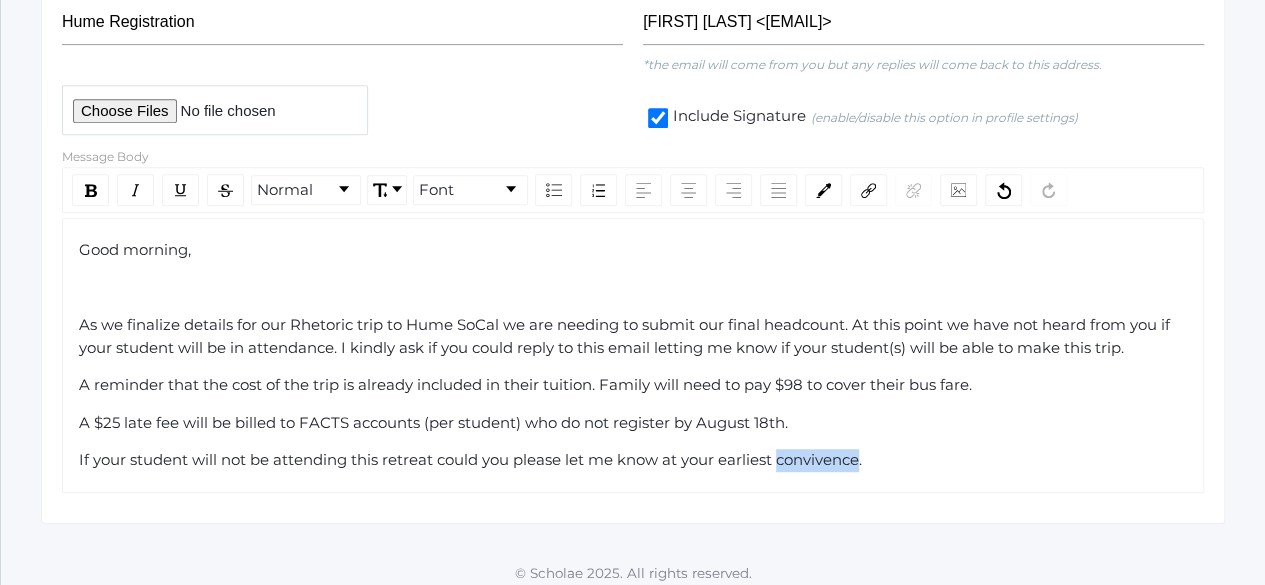 click on "If your student will not be attending this retreat could you please let me know at your earliest convivence." 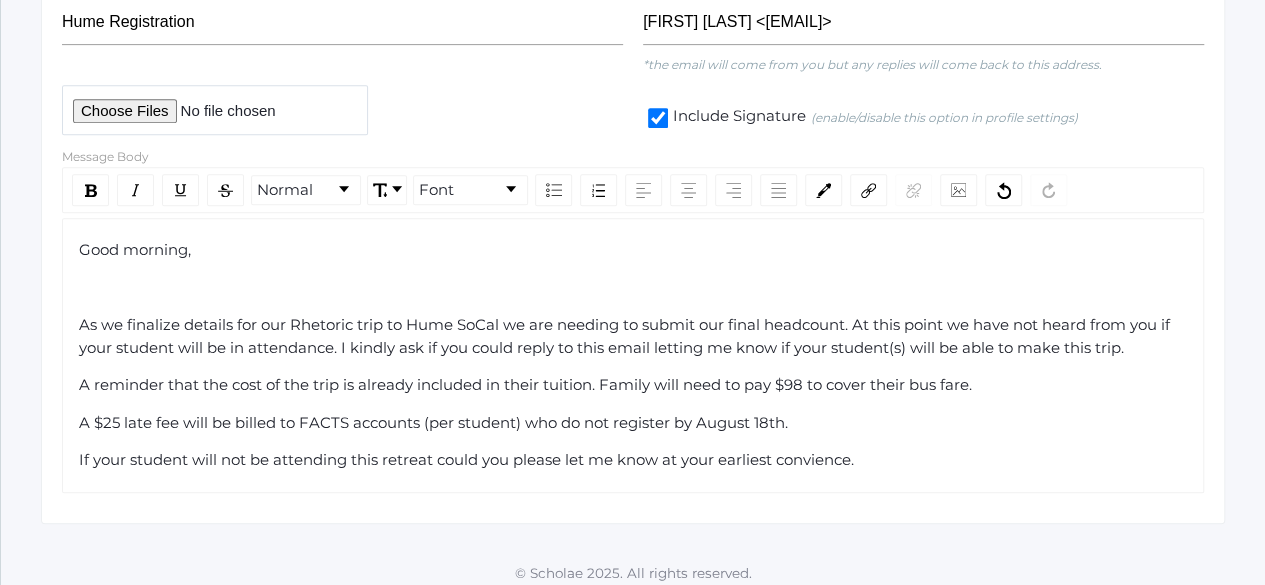 click on "Good morning, As we finalize details for our Rhetoric trip to Hume SoCal we are needing to submit our final headcount. At this point we have not heard from you if your student will be in attendance. I kindly ask if you could reply to this email letting me know if your student(s) will be able to make this trip. A reminder that the cost of the trip is already included in their tuition. Family will need to pay $98 to cover their bus fare. A $25 late fee will be billed to FACTS accounts (per student) who do not register by August 18th. If your student will not be attending this retreat could you please let me know at your earliest convience." 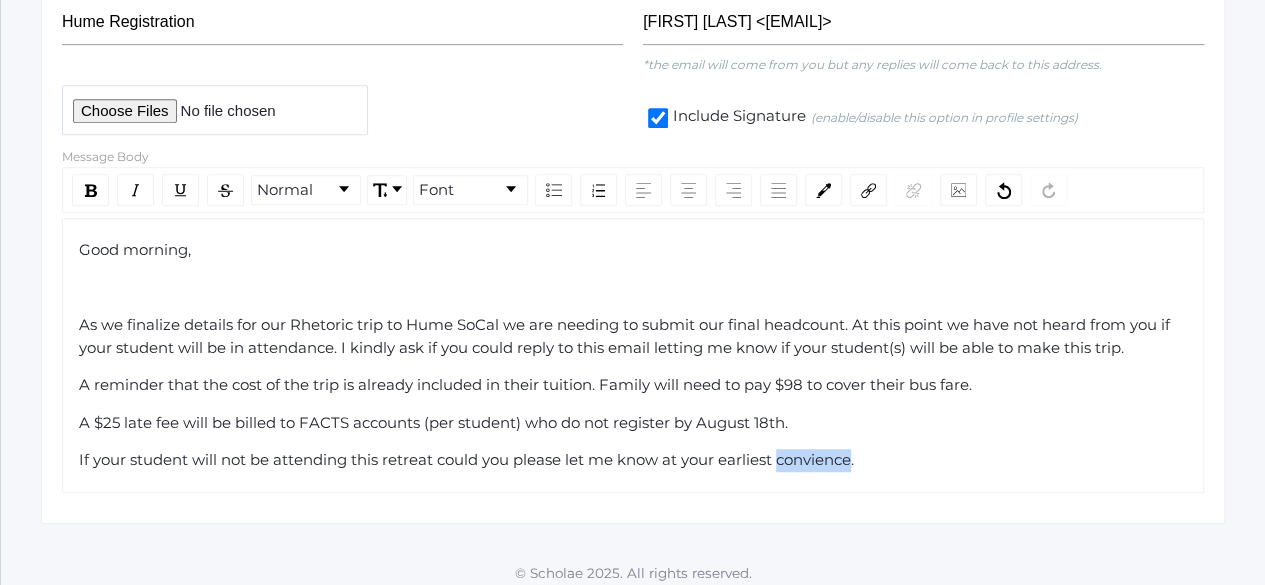 click on "If your student will not be attending this retreat could you please let me know at your earliest convience." 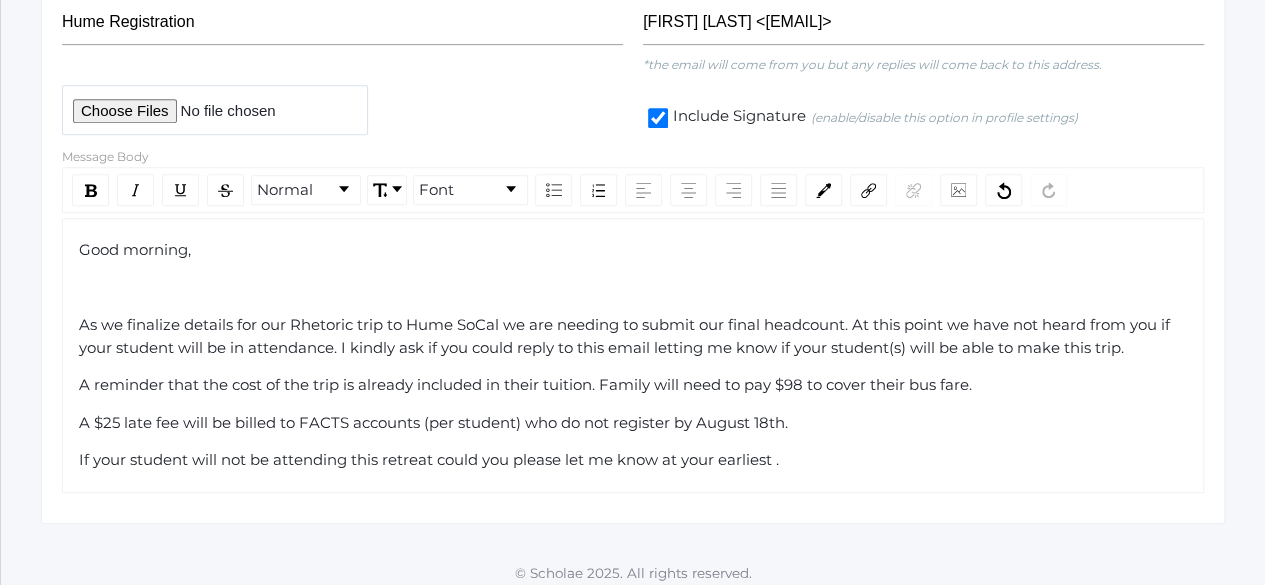 click on "If your student will not be attending this retreat could you please let me know at your earliest ." 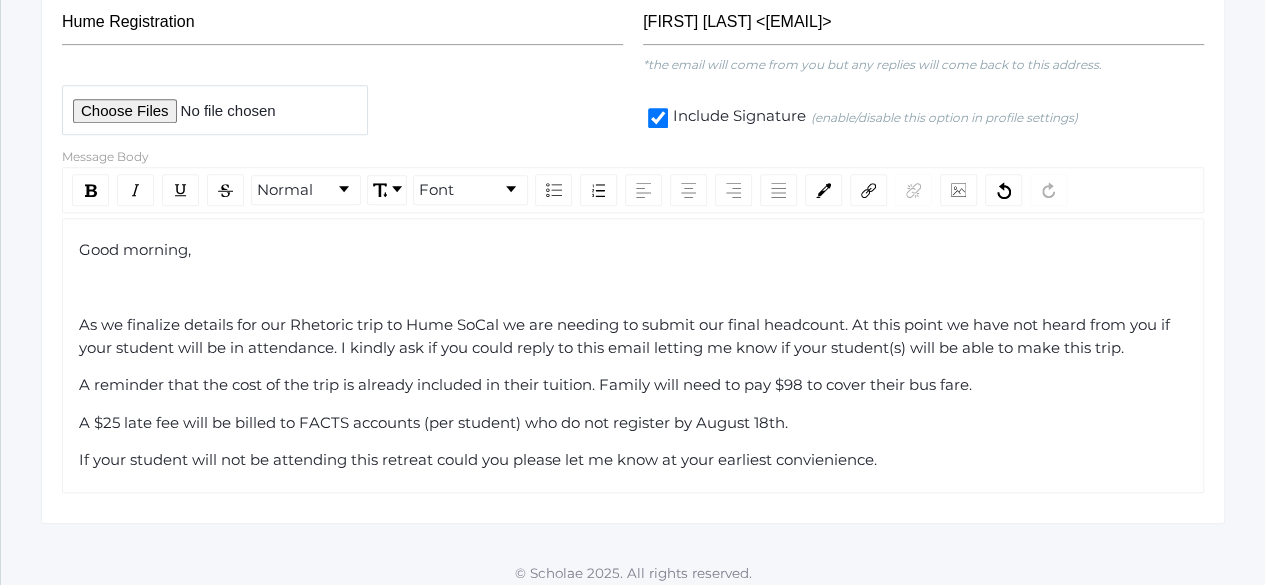click on "If your student will not be attending this retreat could you please let me know at your earliest convienience." 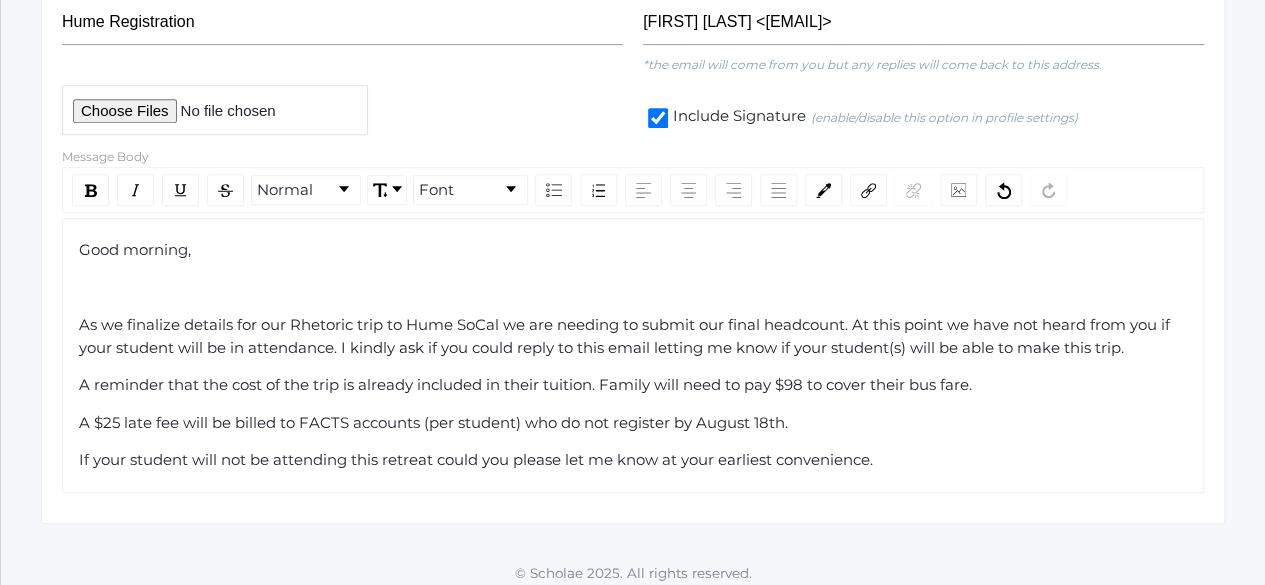 click on "A reminder that the cost of the trip is already included in their tuition. Family will need to pay $98 to cover their bus fare." 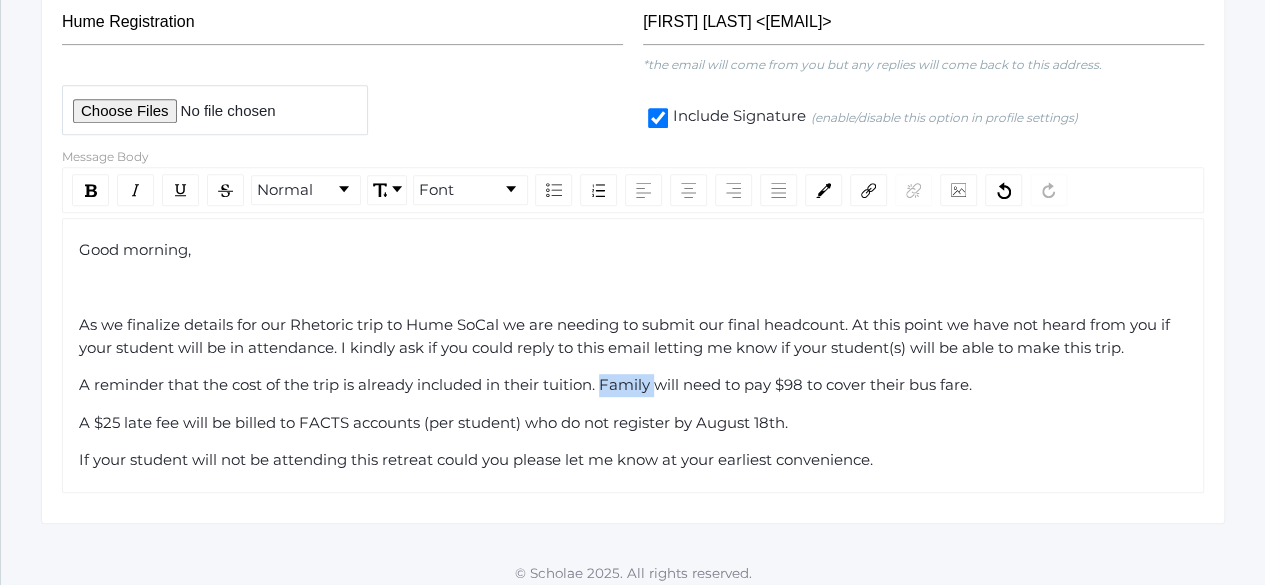 click on "A reminder that the cost of the trip is already included in their tuition. Family will need to pay $98 to cover their bus fare." 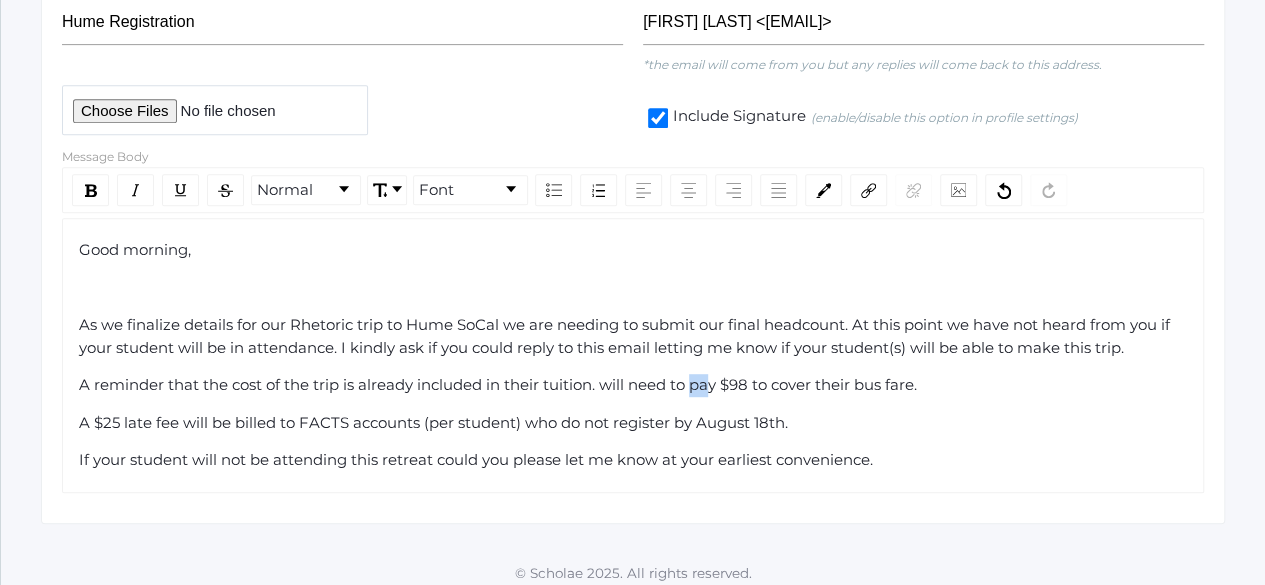 drag, startPoint x: 714, startPoint y: 381, endPoint x: 696, endPoint y: 381, distance: 18 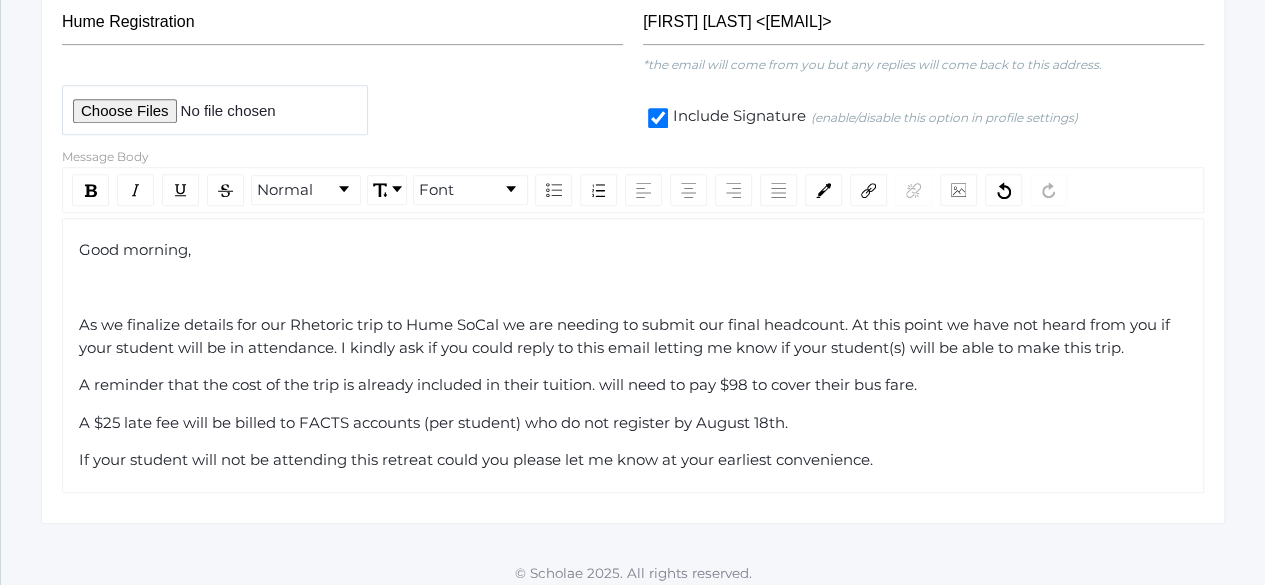 click on "A $25 late fee will be billed to FACTS accounts (per student) who do not register by August 18th." 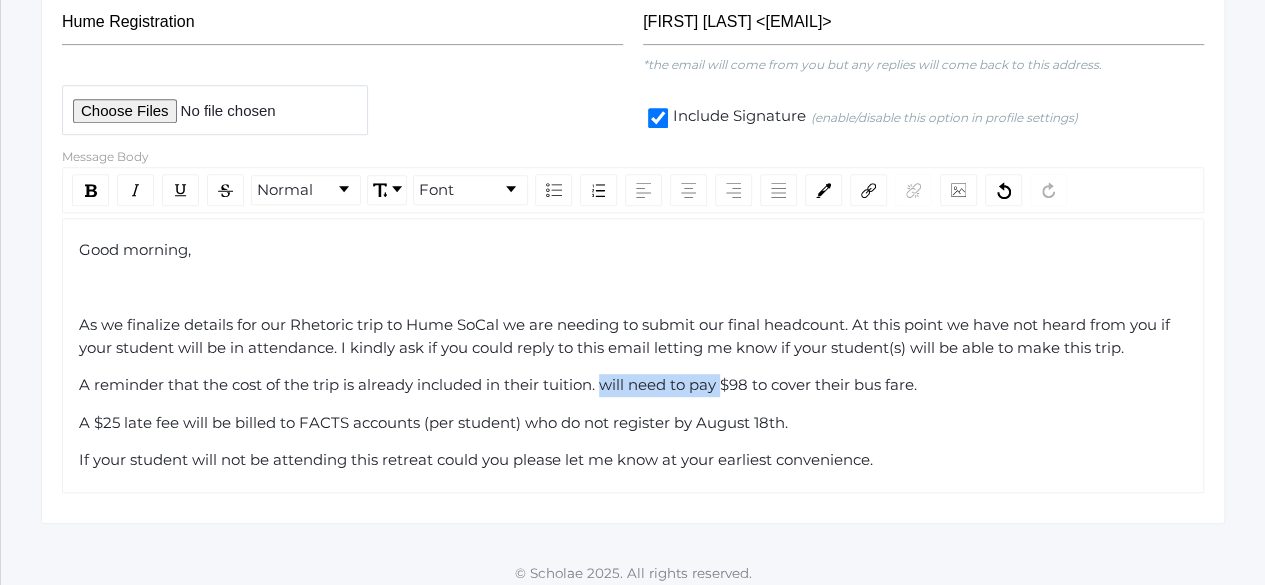 drag, startPoint x: 725, startPoint y: 382, endPoint x: 604, endPoint y: 378, distance: 121.0661 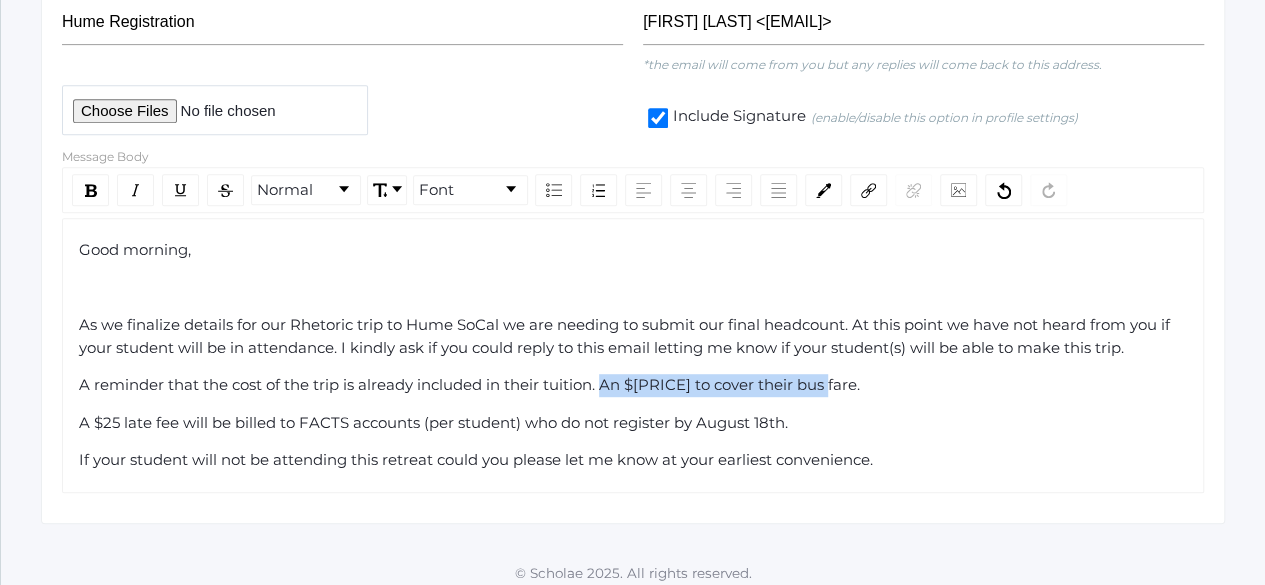 drag, startPoint x: 852, startPoint y: 381, endPoint x: 603, endPoint y: 374, distance: 249.09837 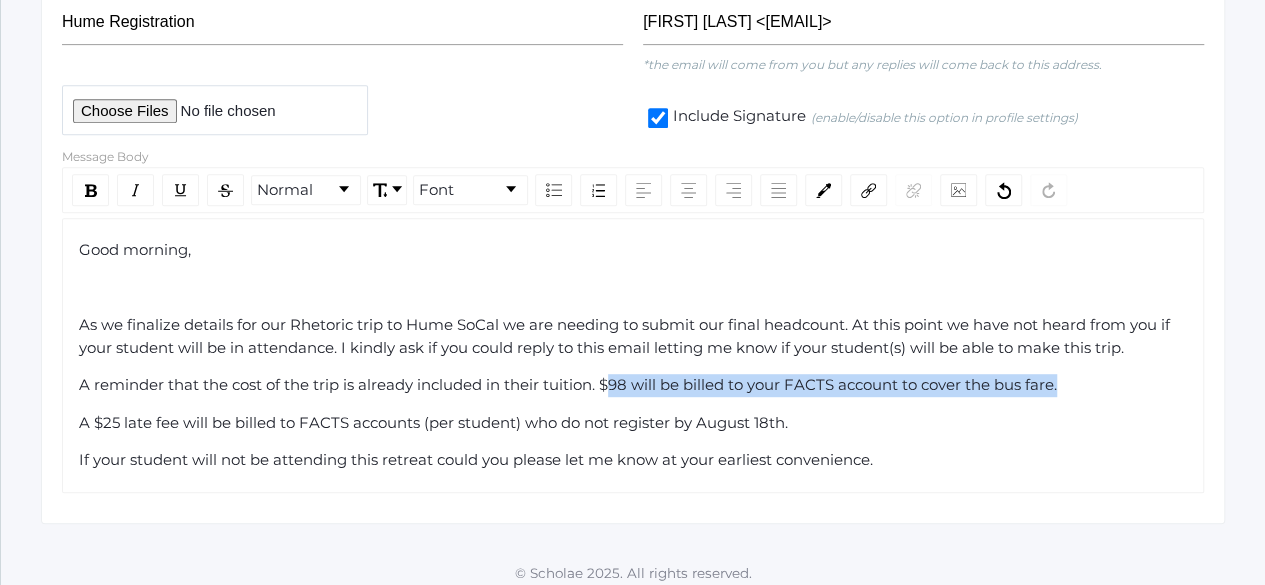 drag, startPoint x: 1074, startPoint y: 383, endPoint x: 607, endPoint y: 386, distance: 467.00964 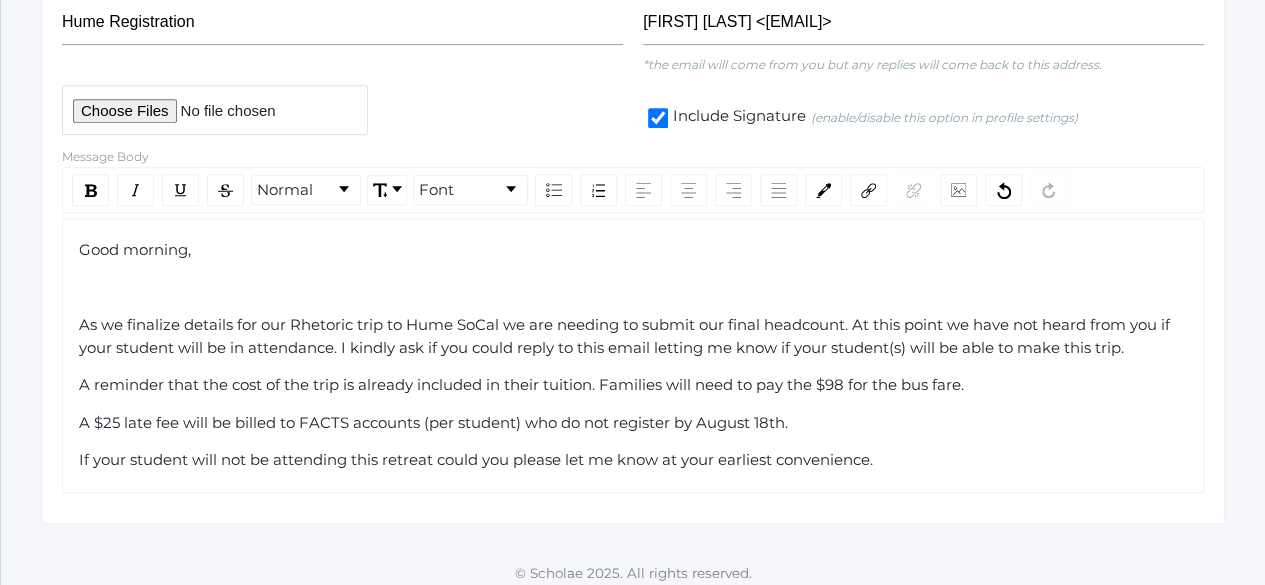 click on "A reminder that the cost of the trip is already included in their tuition. Families will need to pay the $98 for the bus fare." 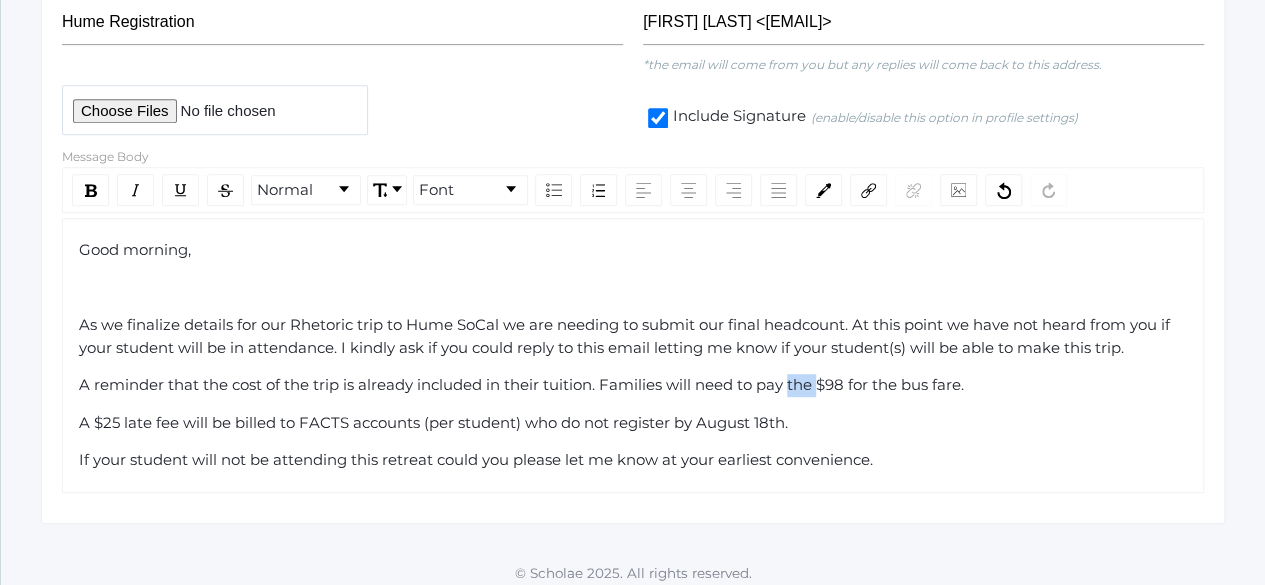 click on "A reminder that the cost of the trip is already included in their tuition. Families will need to pay the $98 for the bus fare." 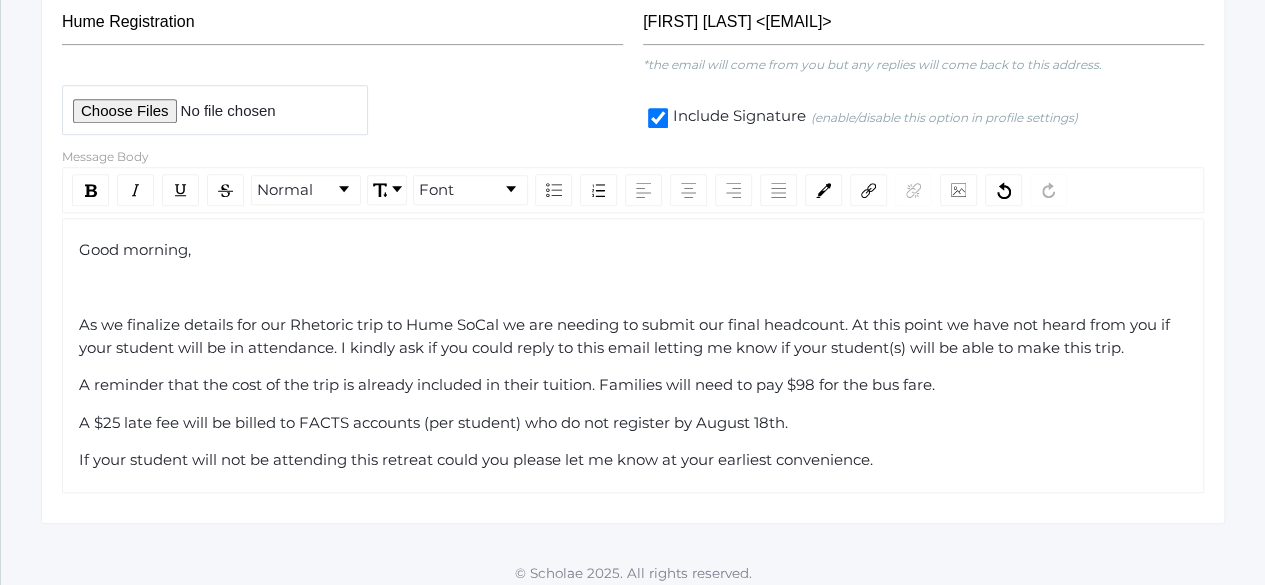click on "A $25 late fee will be billed to FACTS accounts (per student) who do not register by August 18th." 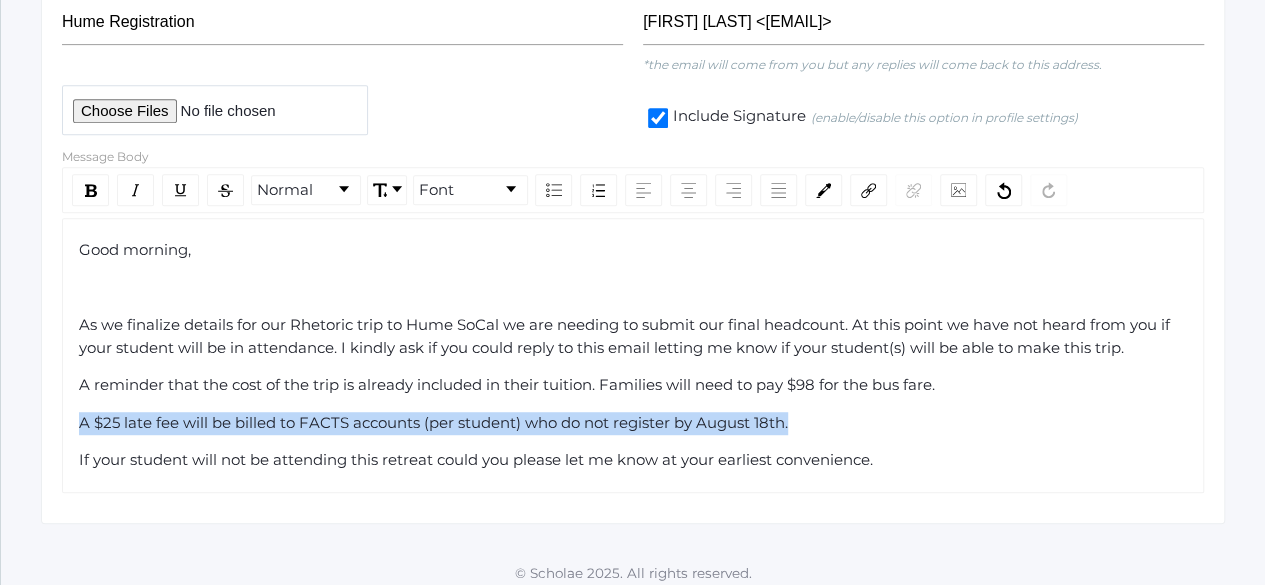 drag, startPoint x: 794, startPoint y: 415, endPoint x: 72, endPoint y: 411, distance: 722.0111 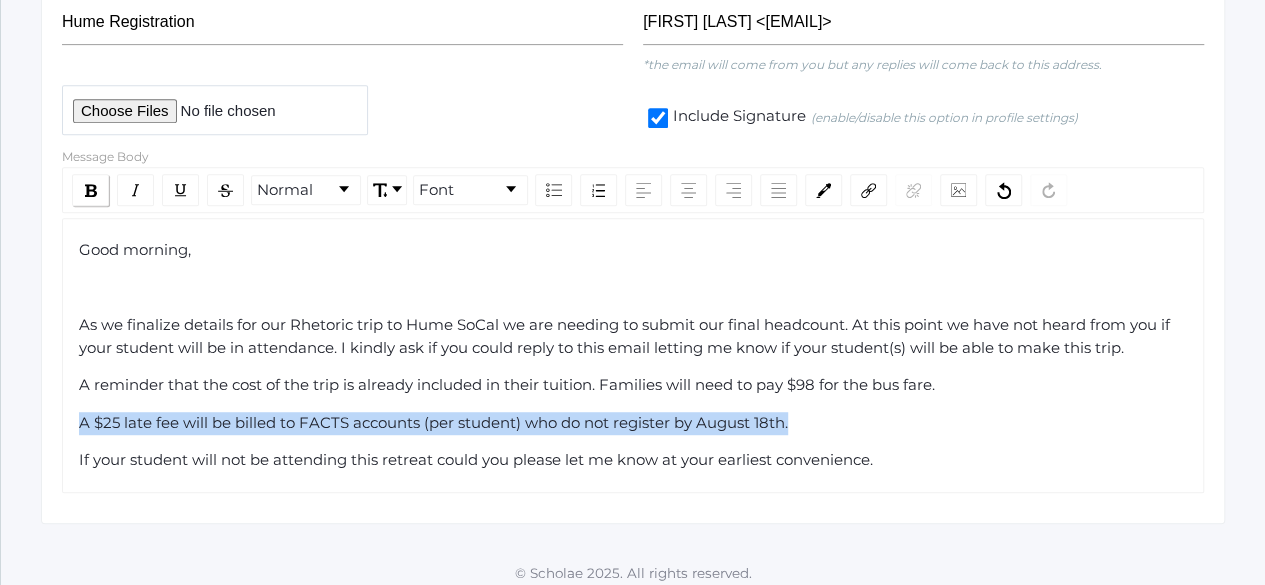 click 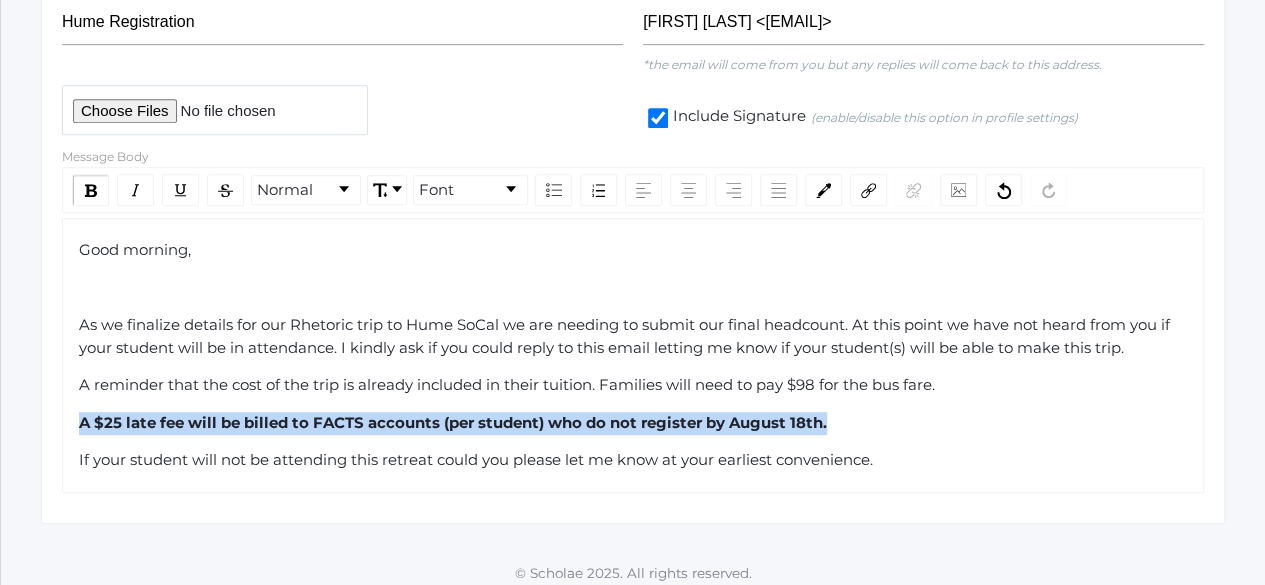 scroll, scrollTop: 411, scrollLeft: 0, axis: vertical 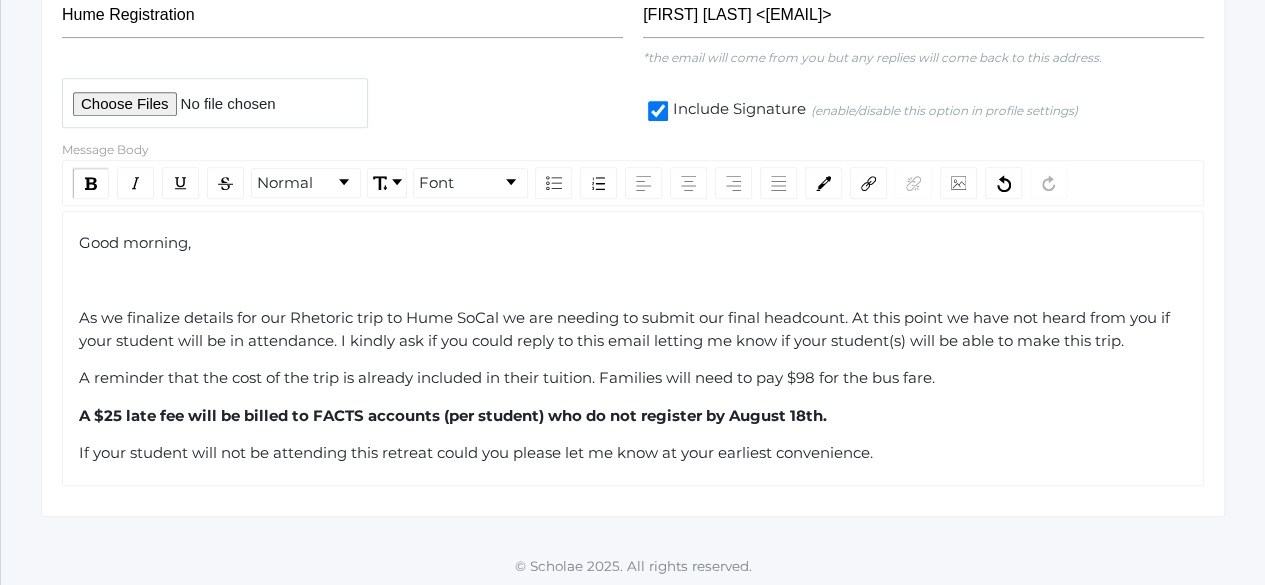 click on "If your student will not be attending this retreat could you please let me know at your earliest convenience." 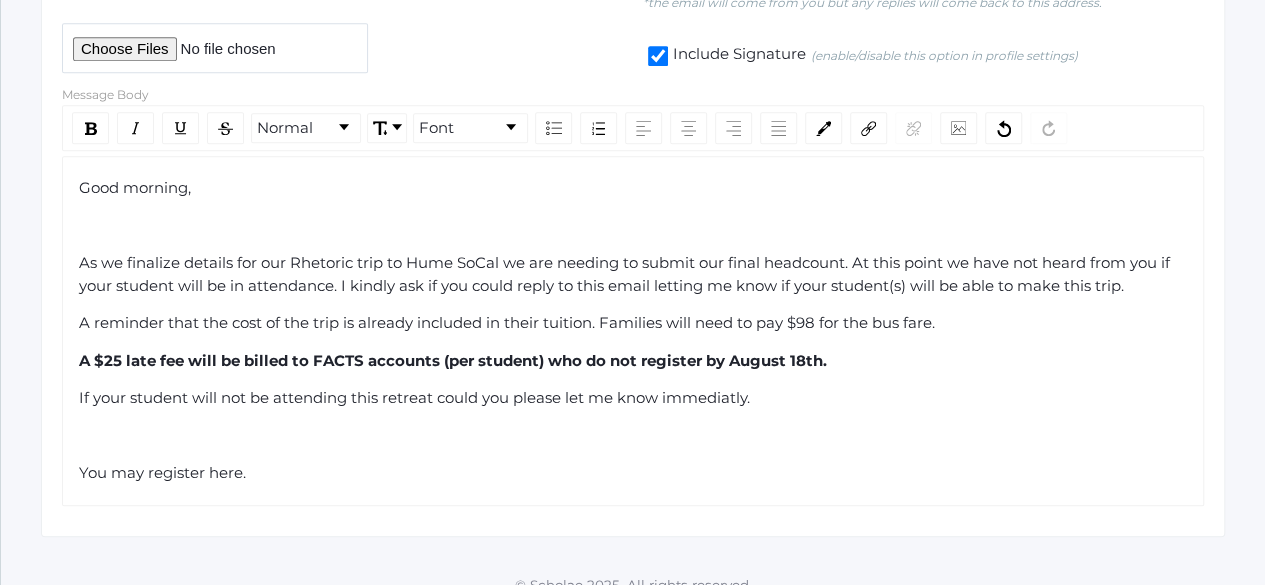 scroll, scrollTop: 468, scrollLeft: 0, axis: vertical 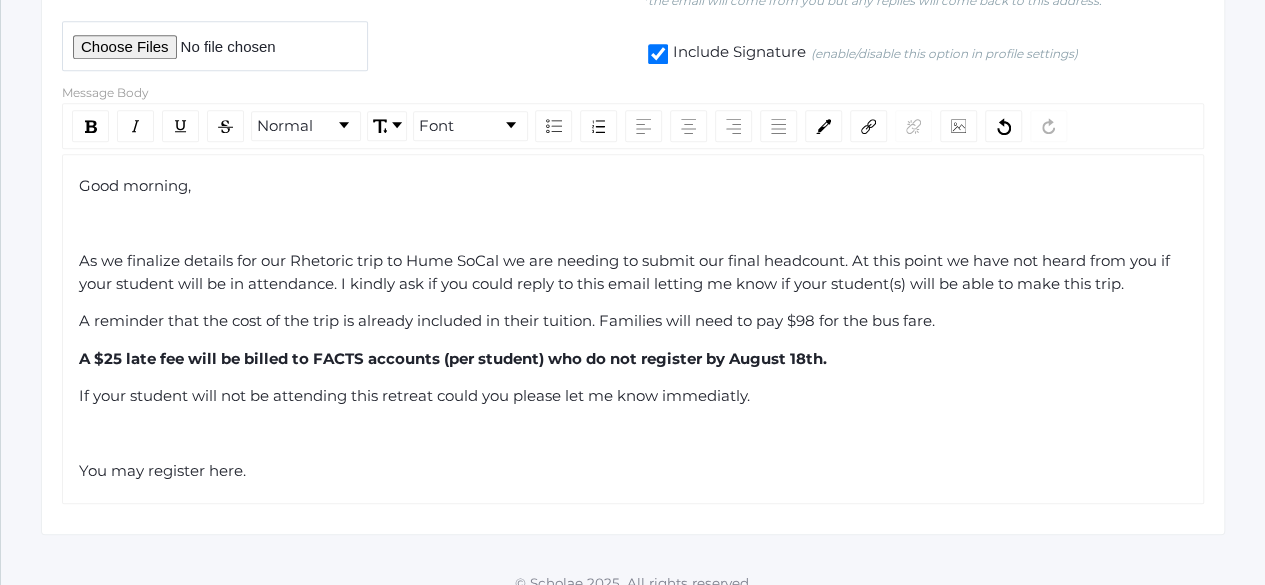 click on "You may register here." 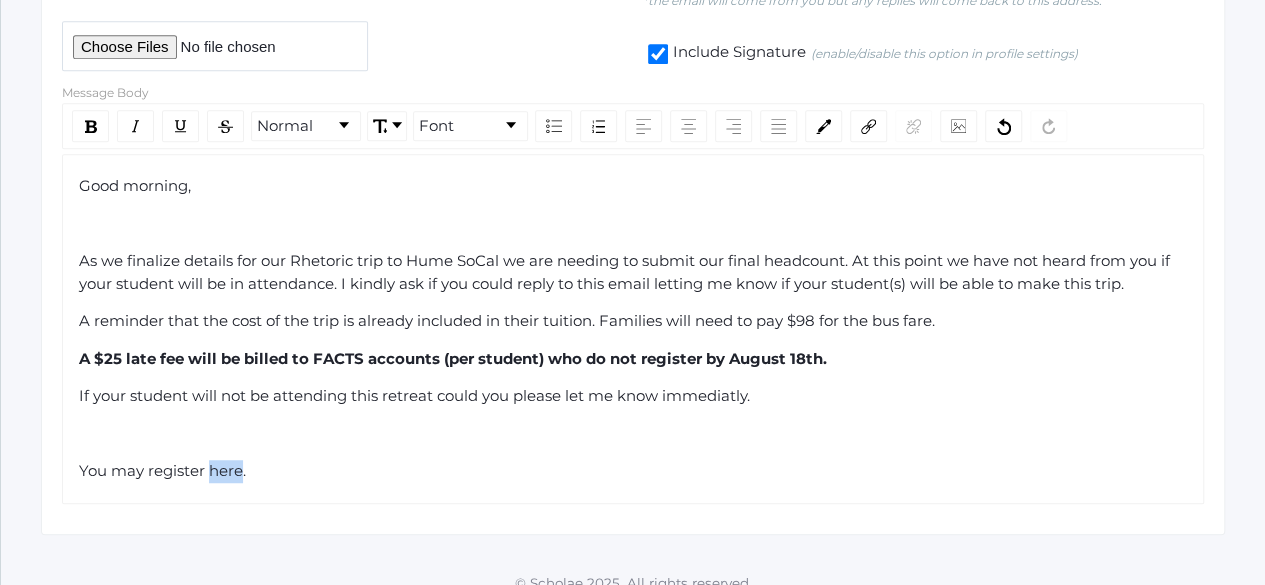 click on "You may register here." 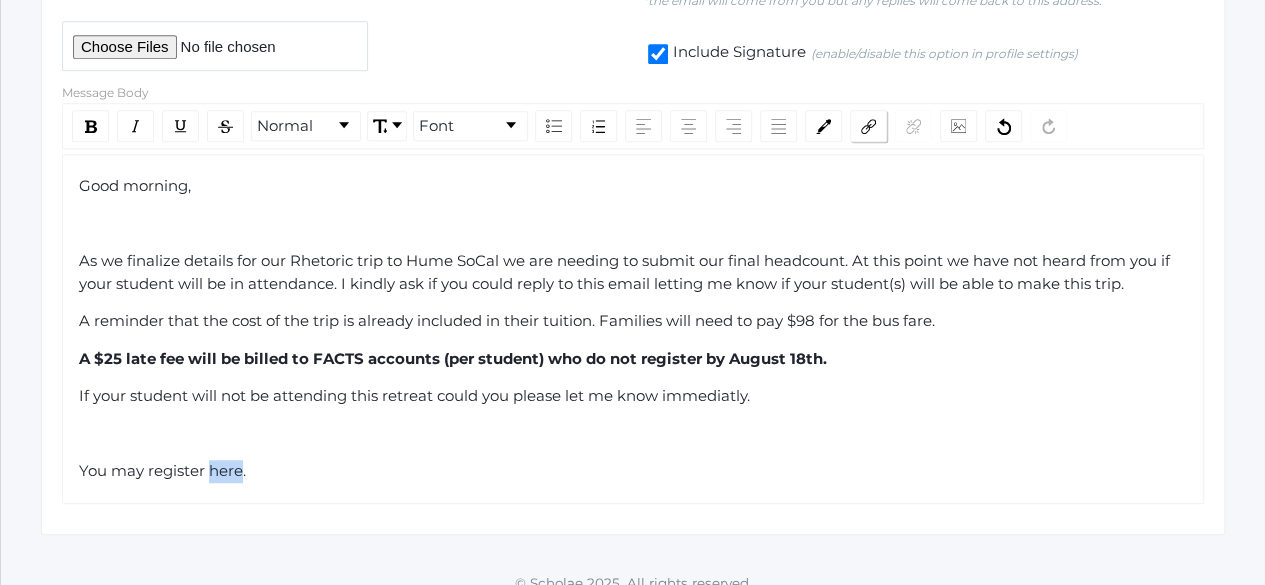 click 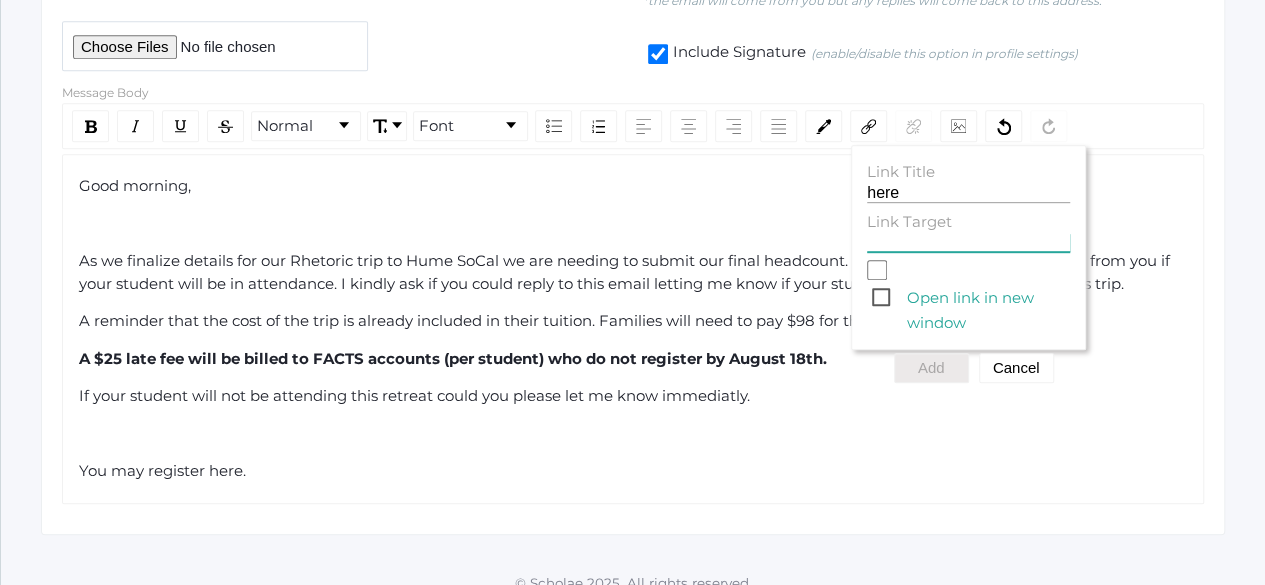 click on "Link Target" 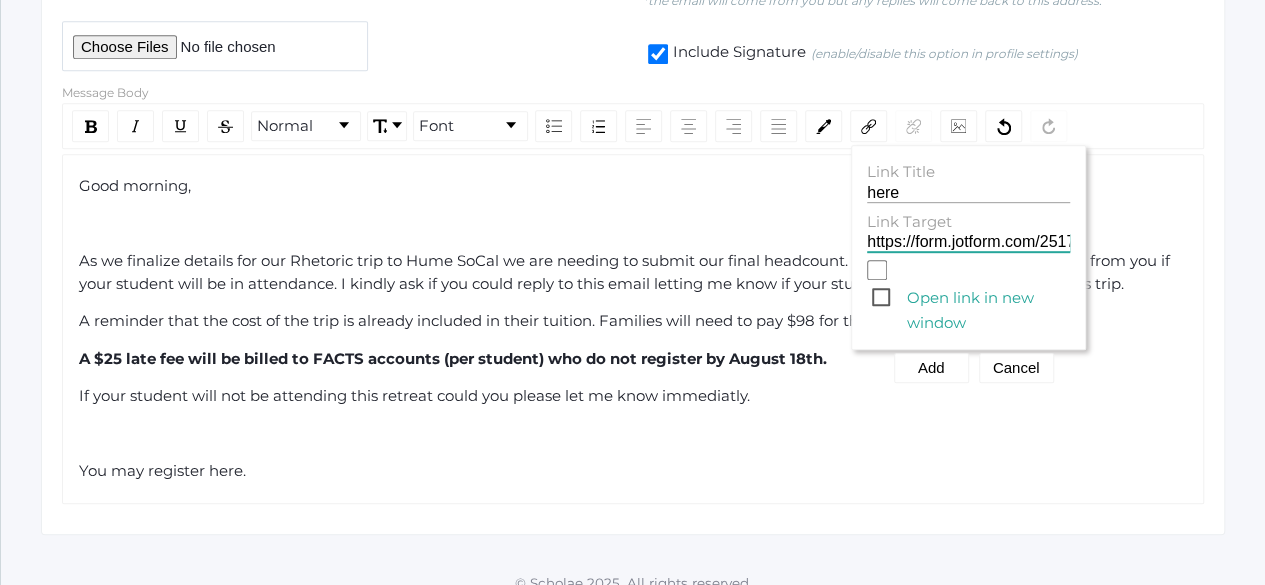 scroll, scrollTop: 0, scrollLeft: 107, axis: horizontal 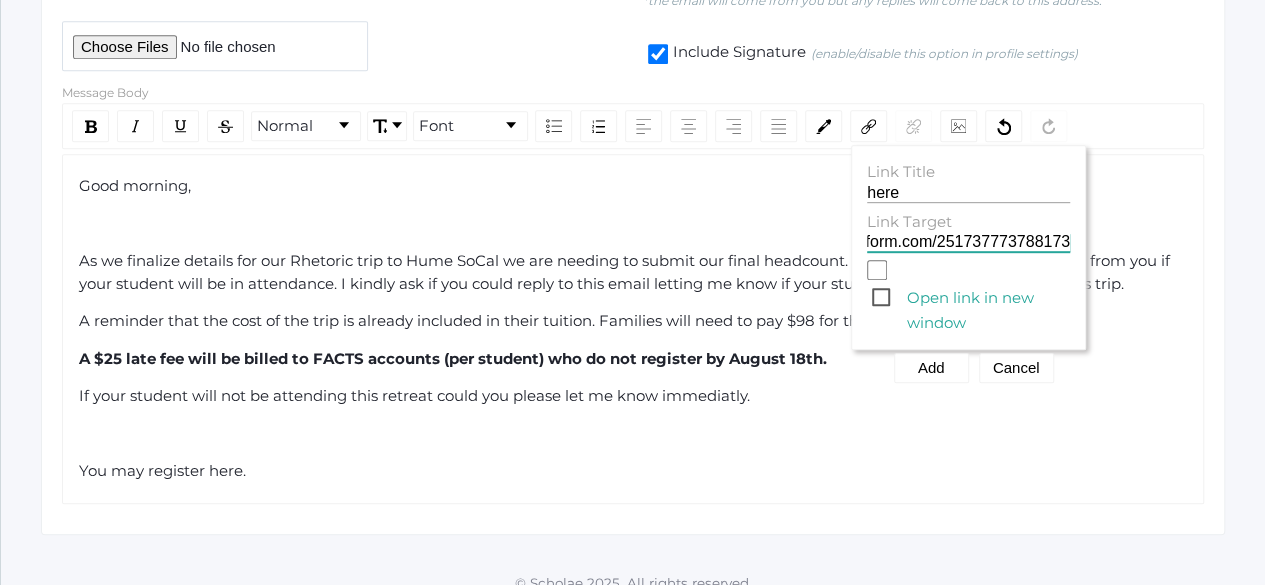 type on "https://form.jotform.com/251737773788173" 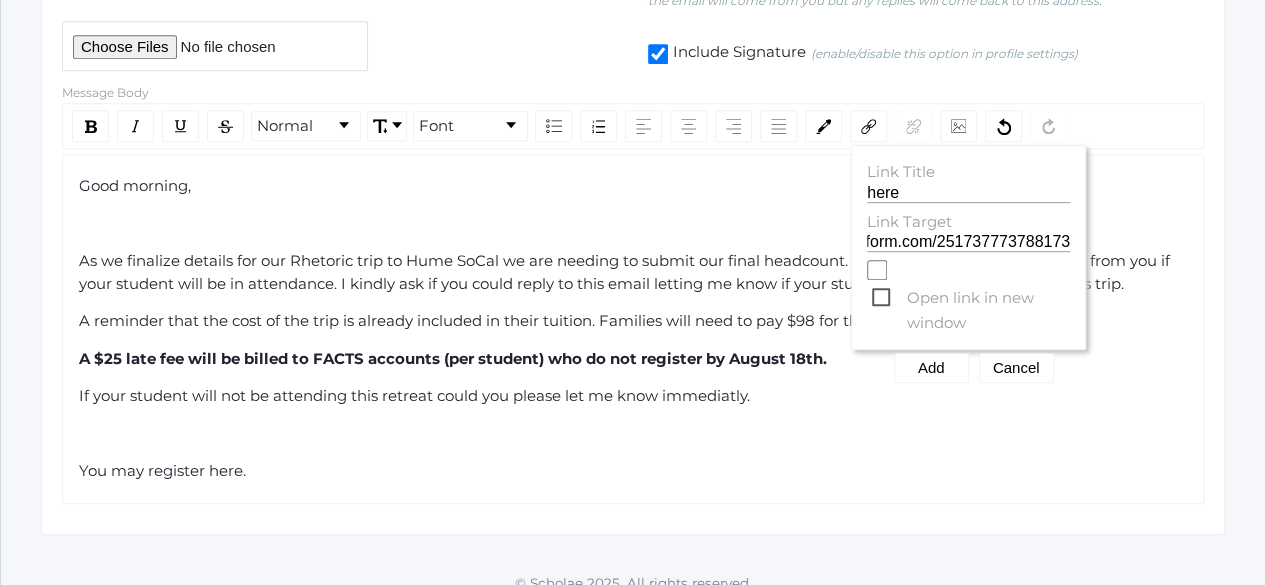 scroll, scrollTop: 0, scrollLeft: 0, axis: both 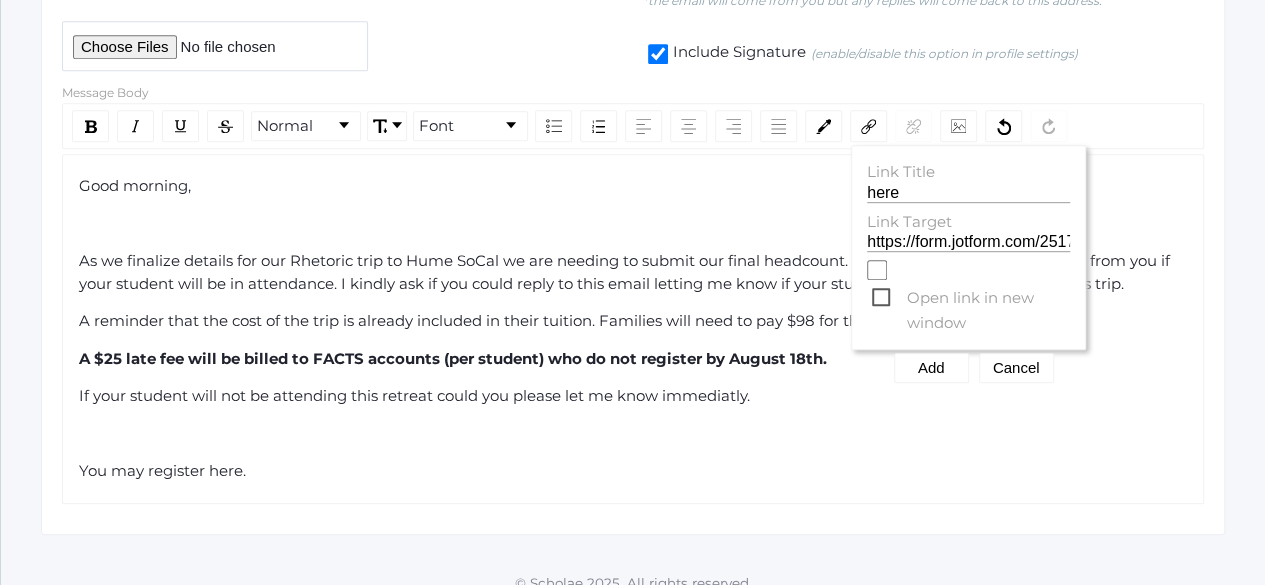 click on "Open link in new window" 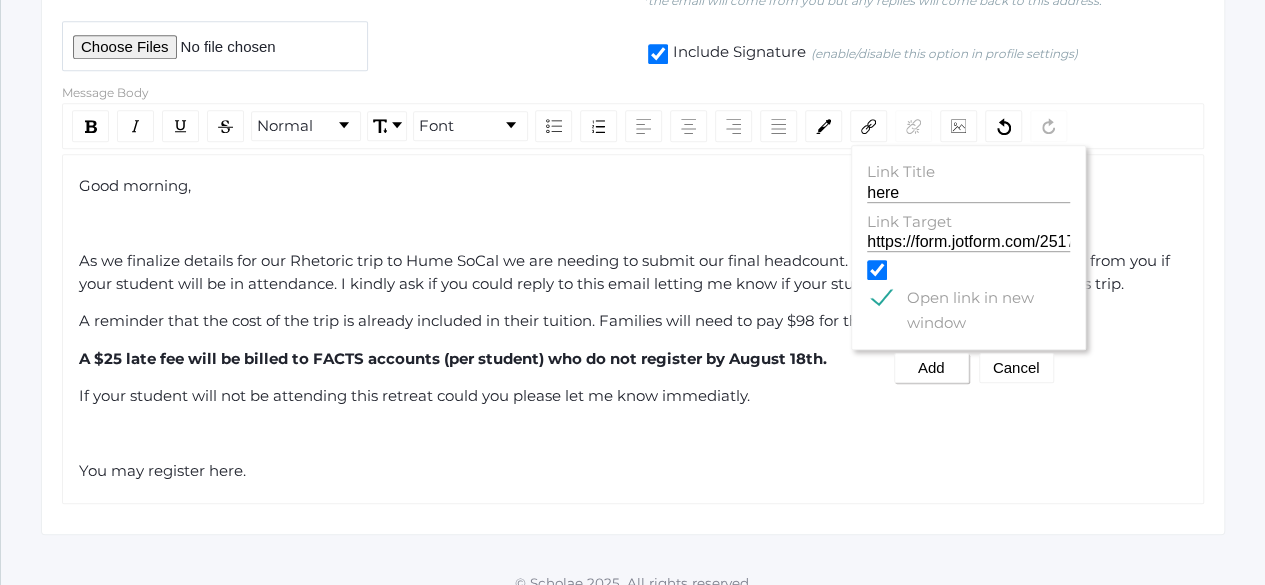click on "Add" 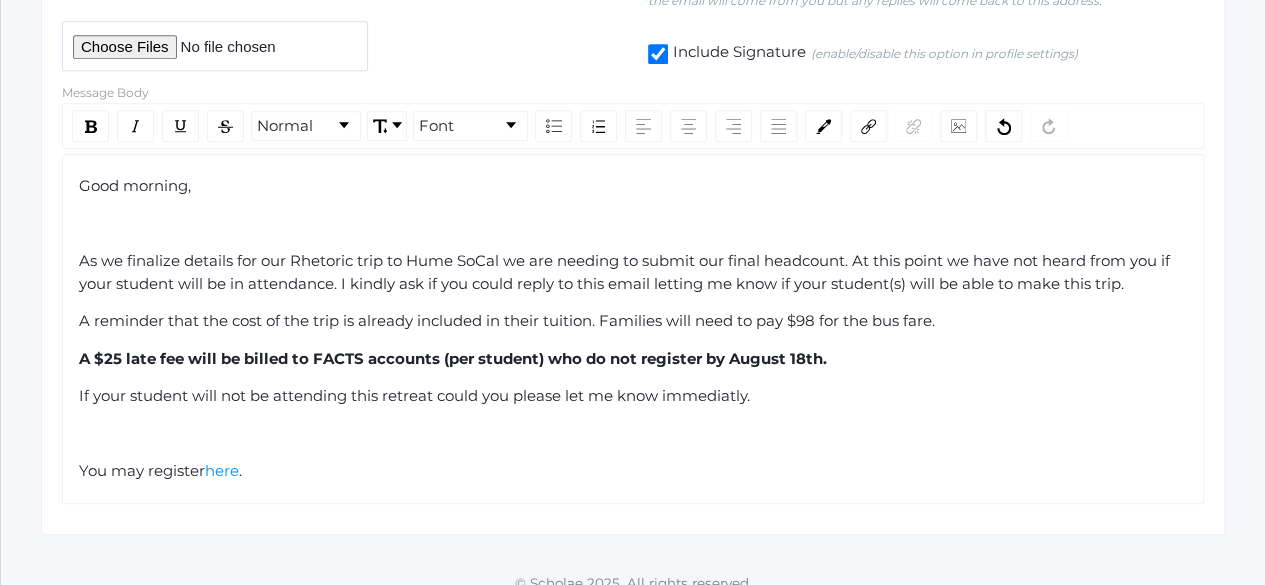 drag, startPoint x: 270, startPoint y: 473, endPoint x: 58, endPoint y: 467, distance: 212.08488 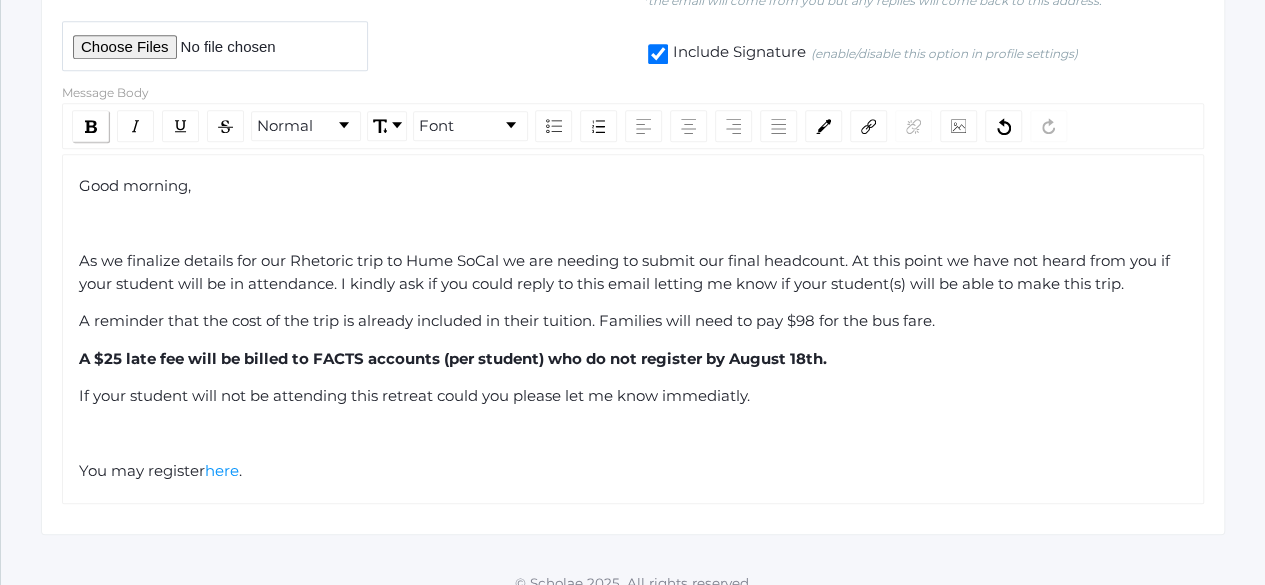 click 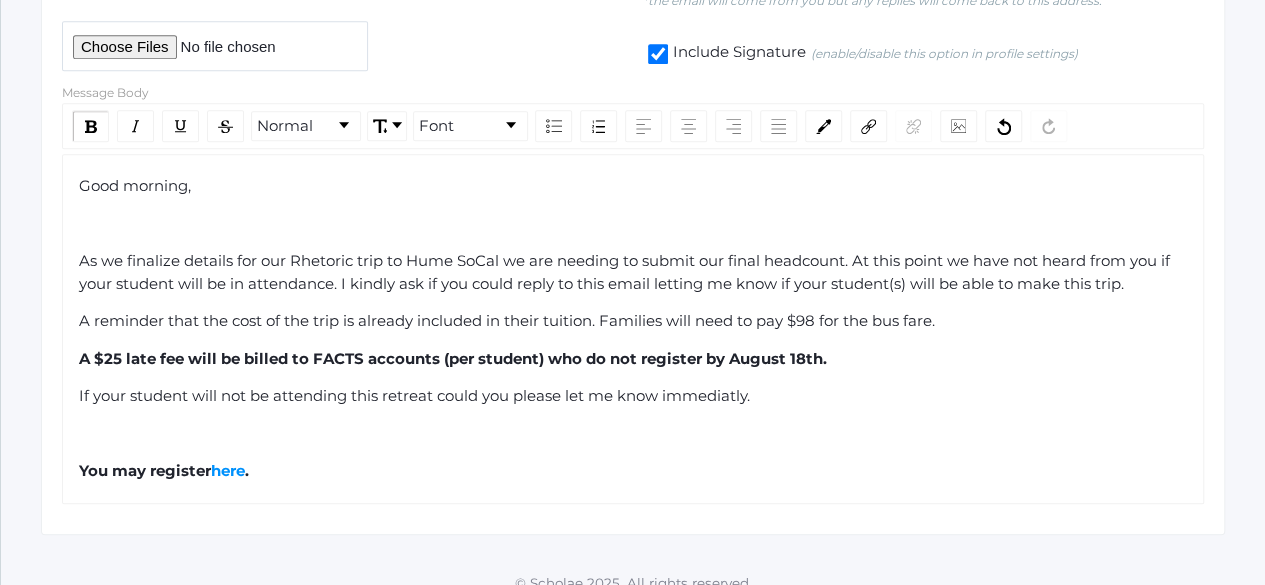 click on "Good morning, As we finalize details for our Rhetoric trip to Hume SoCal we are needing to submit our final headcount. At this point we have not heard from you if your student will be in attendance. I kindly ask if you could reply to this email letting me know if your student(s) will be able to make this trip. A reminder that the cost of the trip is already included in their tuition. Families will need to pay $98 for the bus fare. A $25 late fee will be billed to FACTS accounts (per student) who do not register by August 18th. If your student will not be attending this retreat could you please let me know immediatly. You may register  here  ." 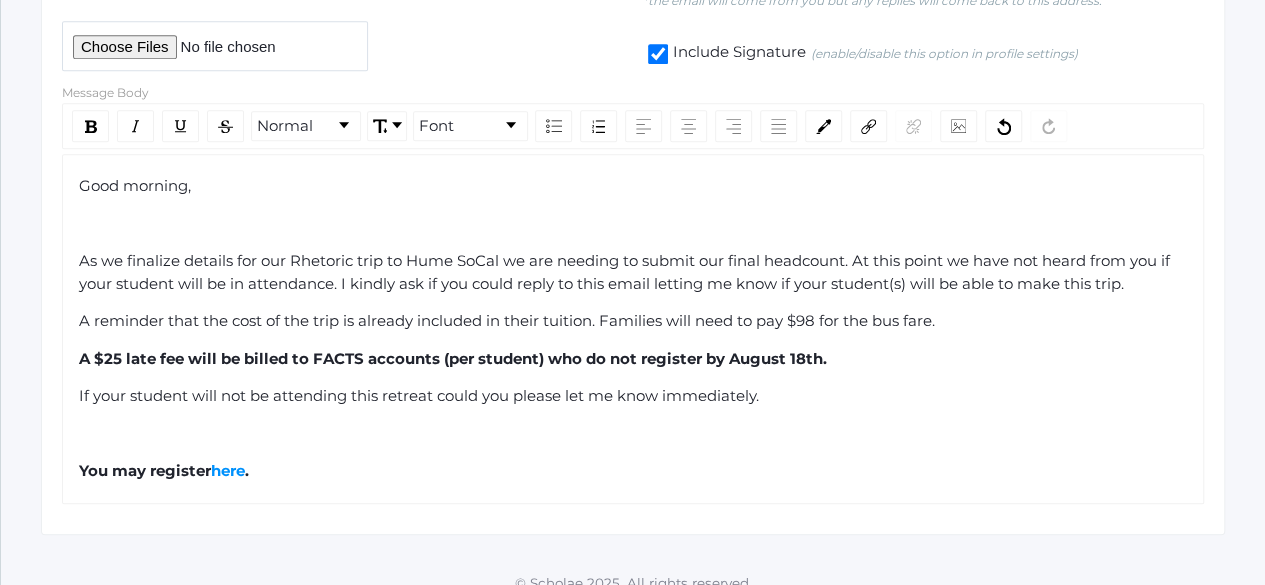 click on "If your student will not be attending this retreat could you please let me know immediately." 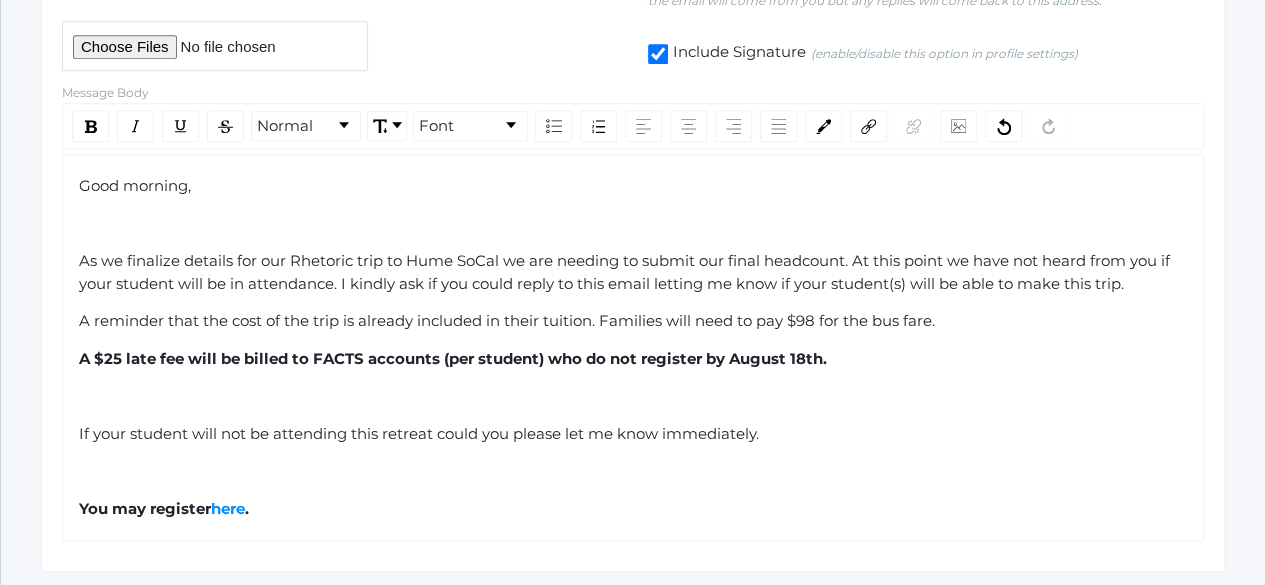 scroll, scrollTop: 522, scrollLeft: 0, axis: vertical 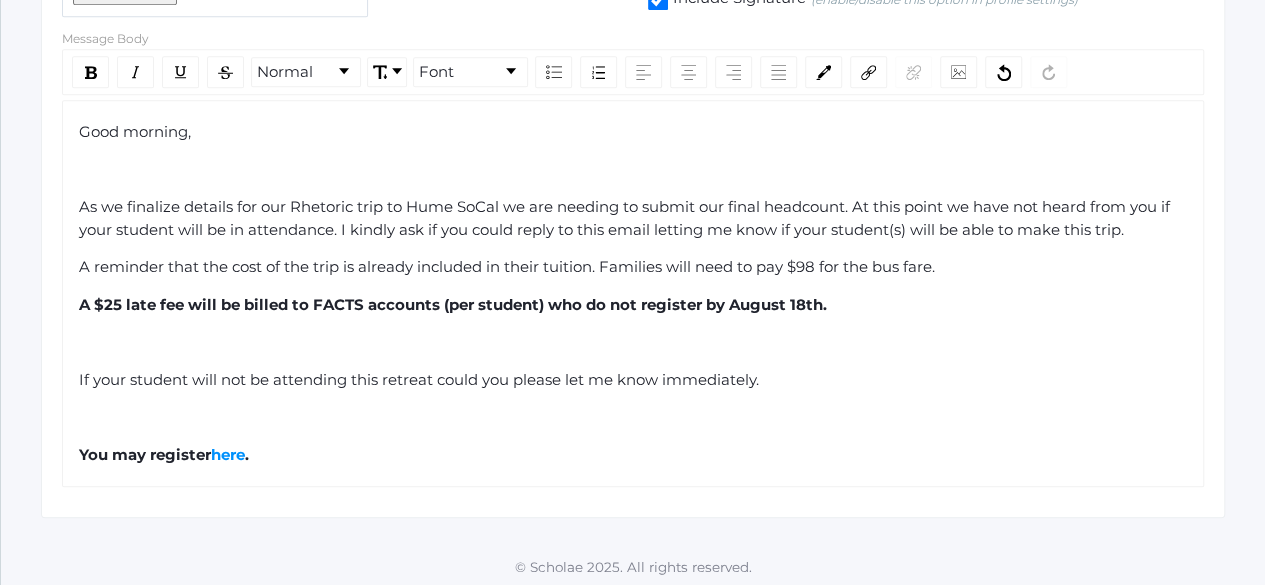 click on "You may register  here  ." 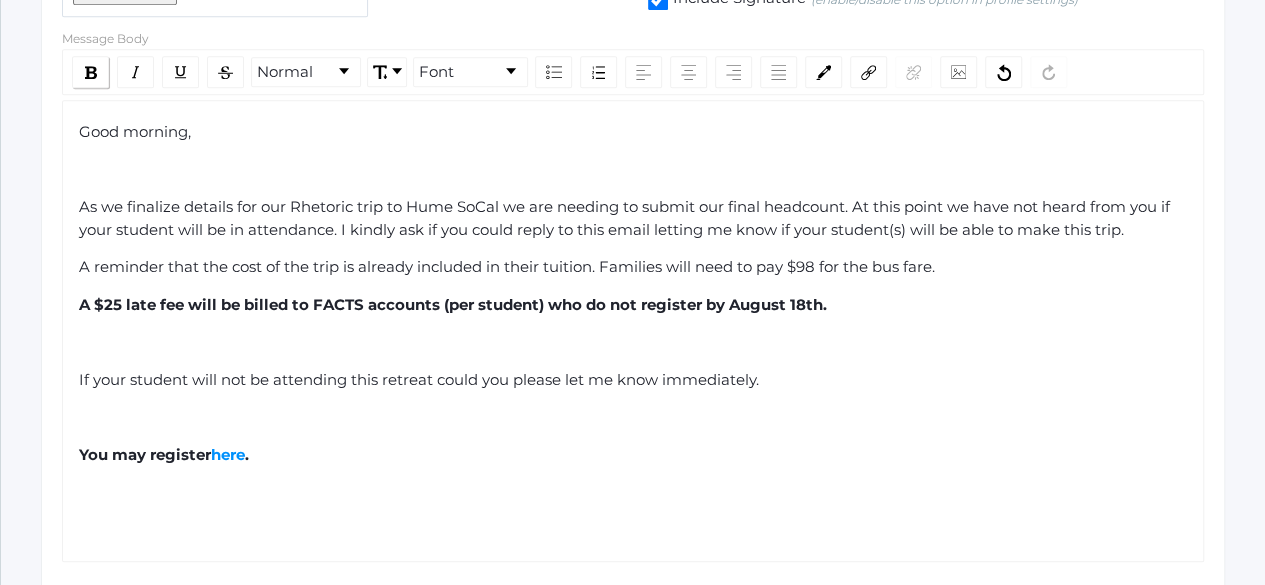 click 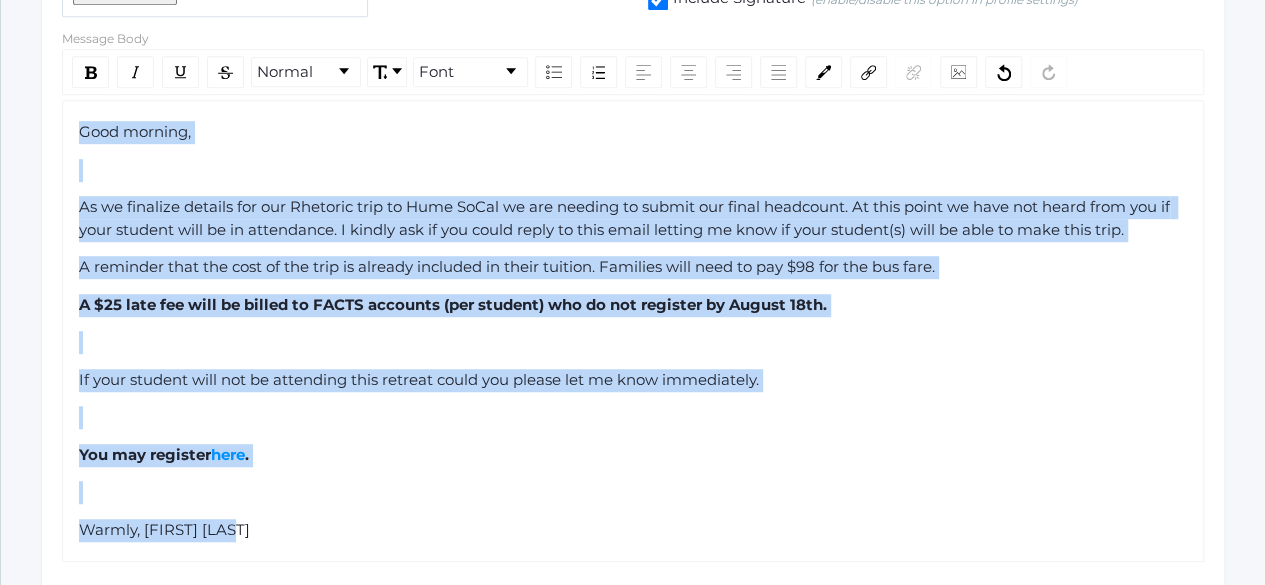 drag, startPoint x: 244, startPoint y: 527, endPoint x: 54, endPoint y: 117, distance: 451.88495 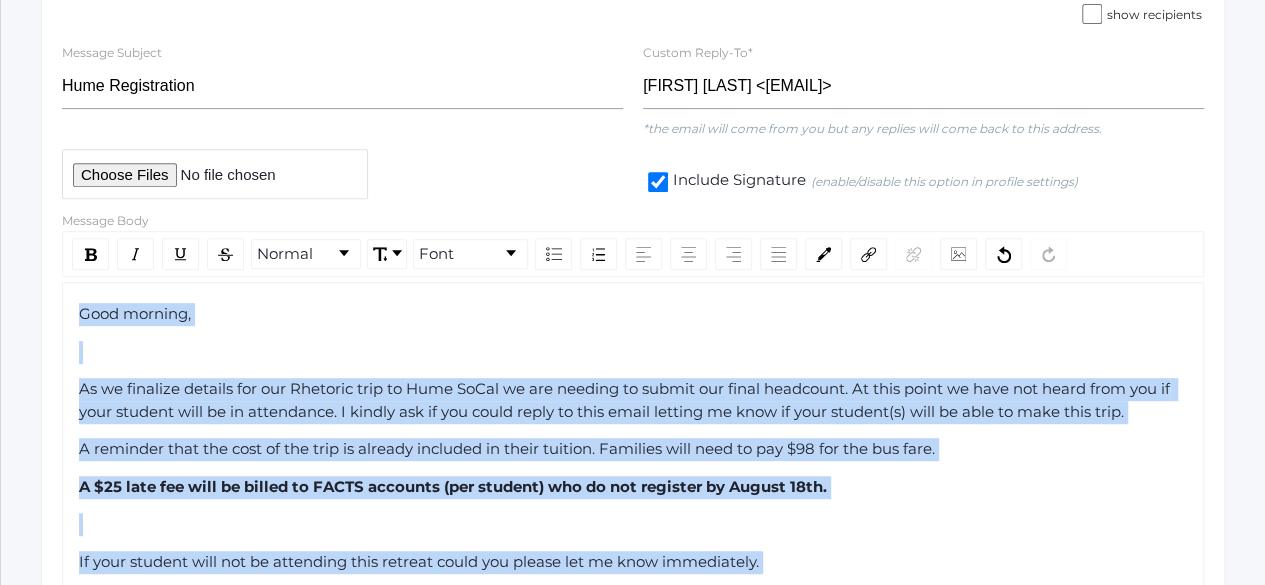 scroll, scrollTop: 312, scrollLeft: 0, axis: vertical 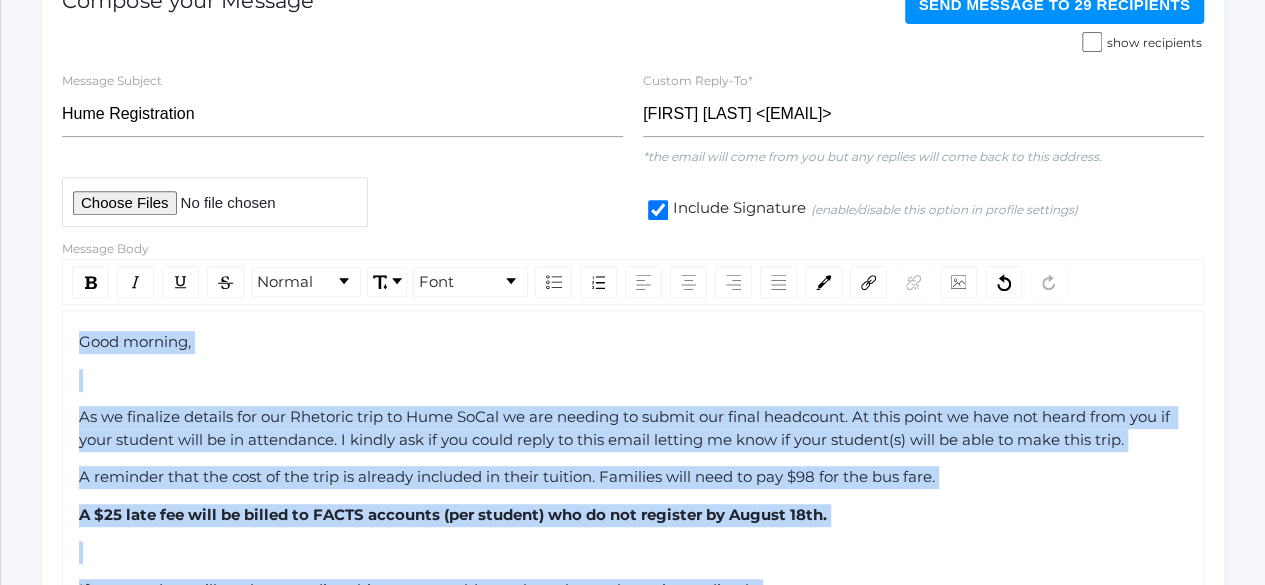 click 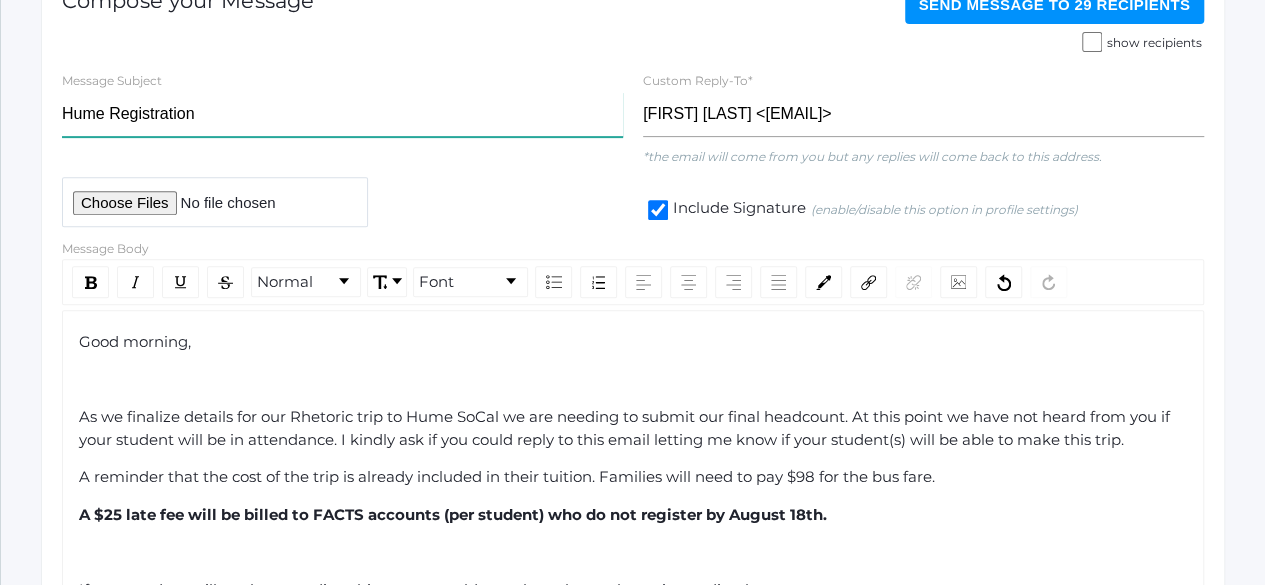 click on "Hume Registration" 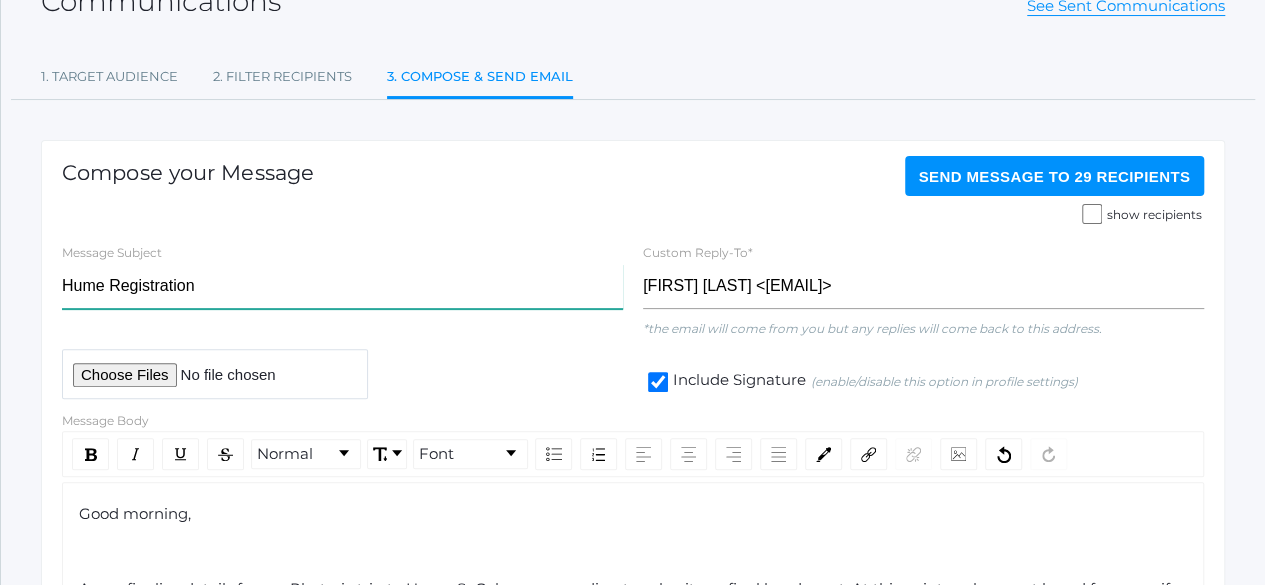 scroll, scrollTop: 138, scrollLeft: 0, axis: vertical 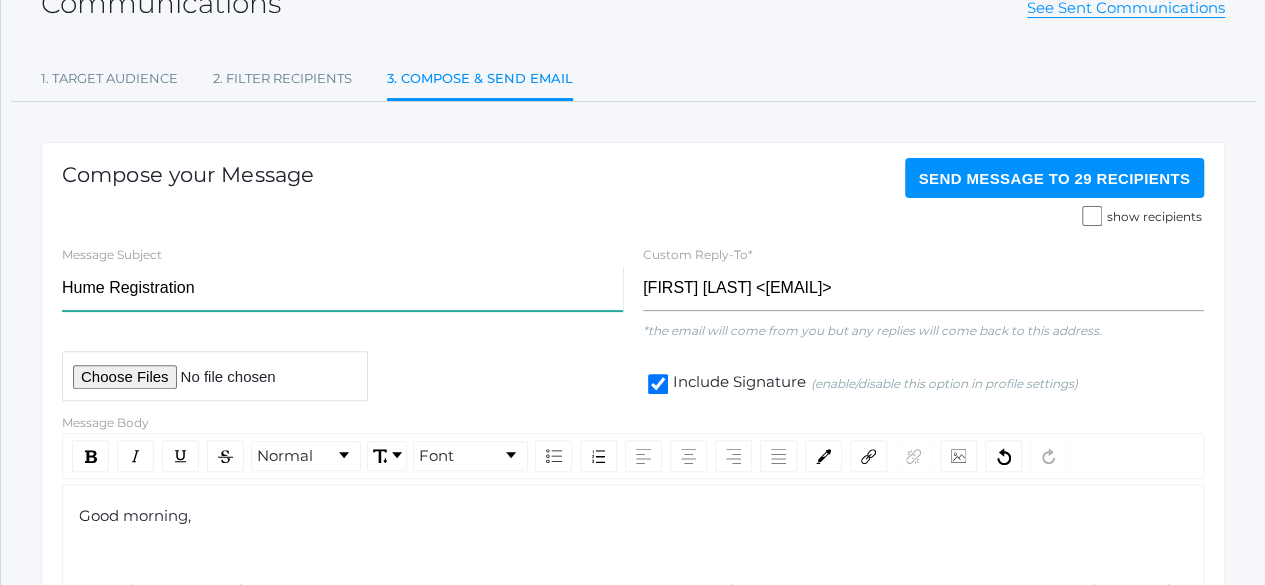 type on "Hume Registration" 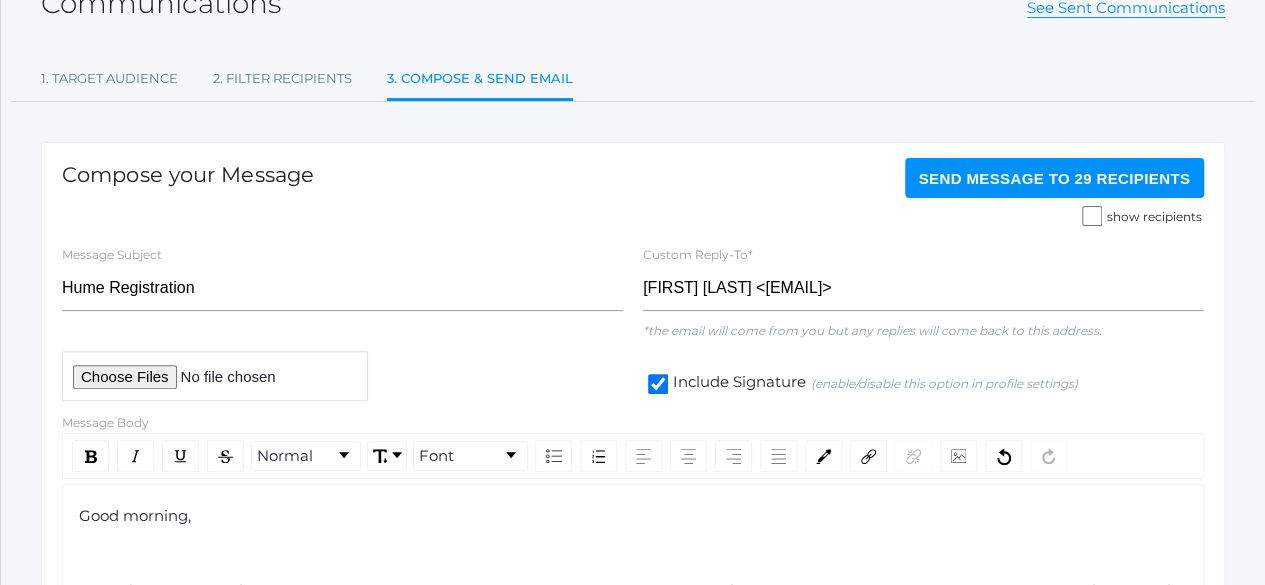click on "Send Message   to 29 recipients" 